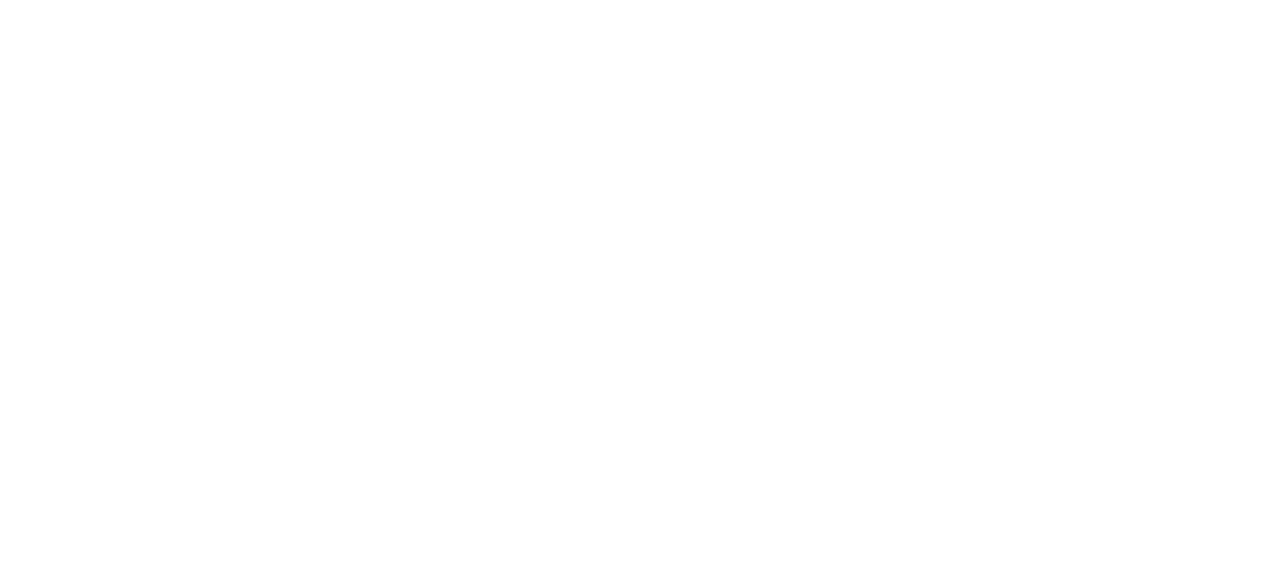 scroll, scrollTop: 0, scrollLeft: 0, axis: both 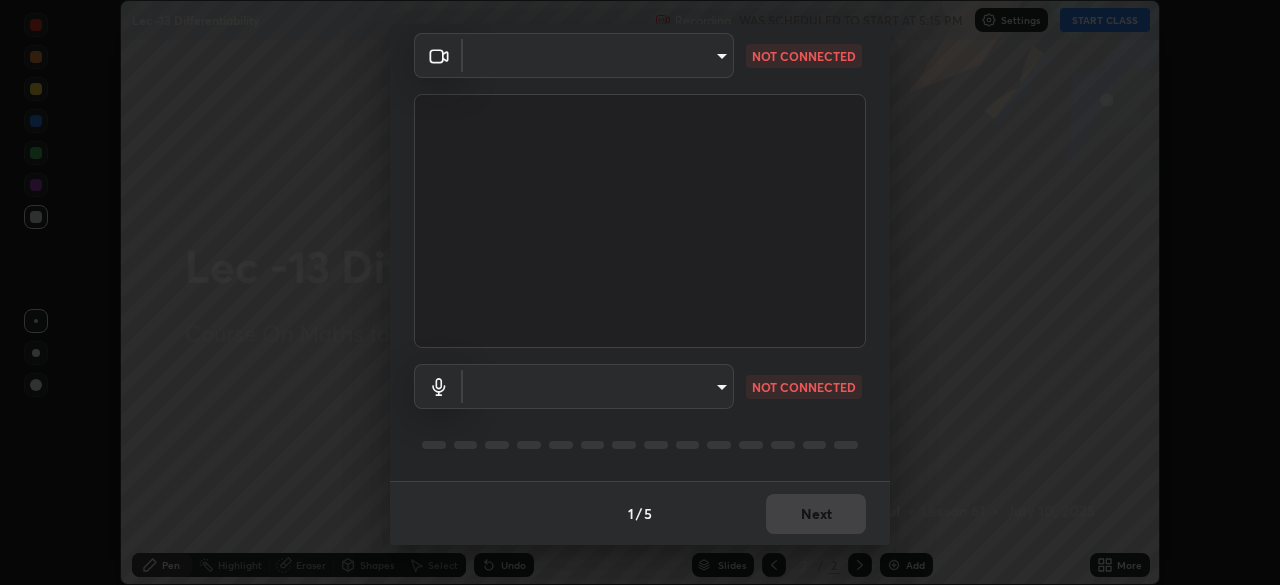 type on "b39c39fa3676aa5d69aadaccdd66f10891f302373f2f417769bad696ffd91bb2" 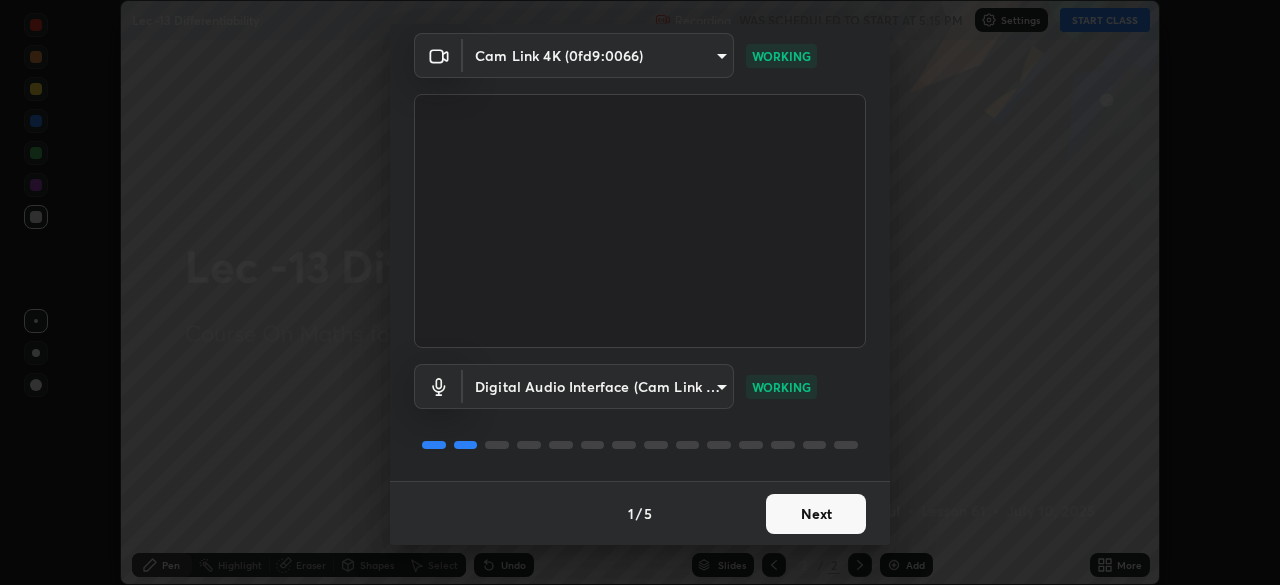 click on "Next" at bounding box center (816, 514) 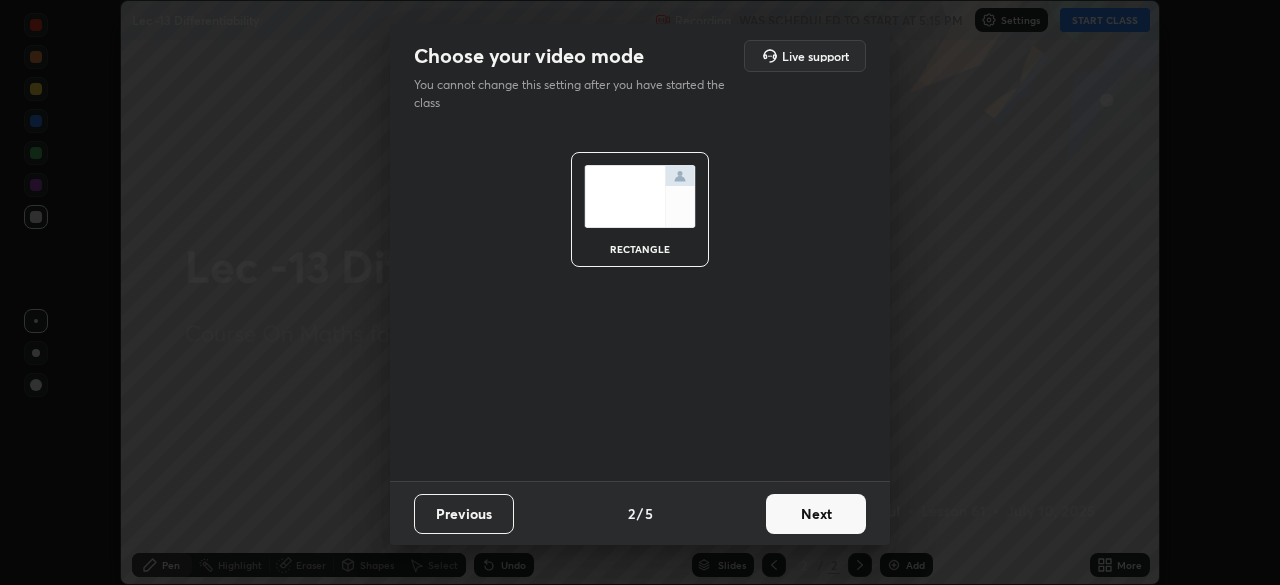 scroll, scrollTop: 0, scrollLeft: 0, axis: both 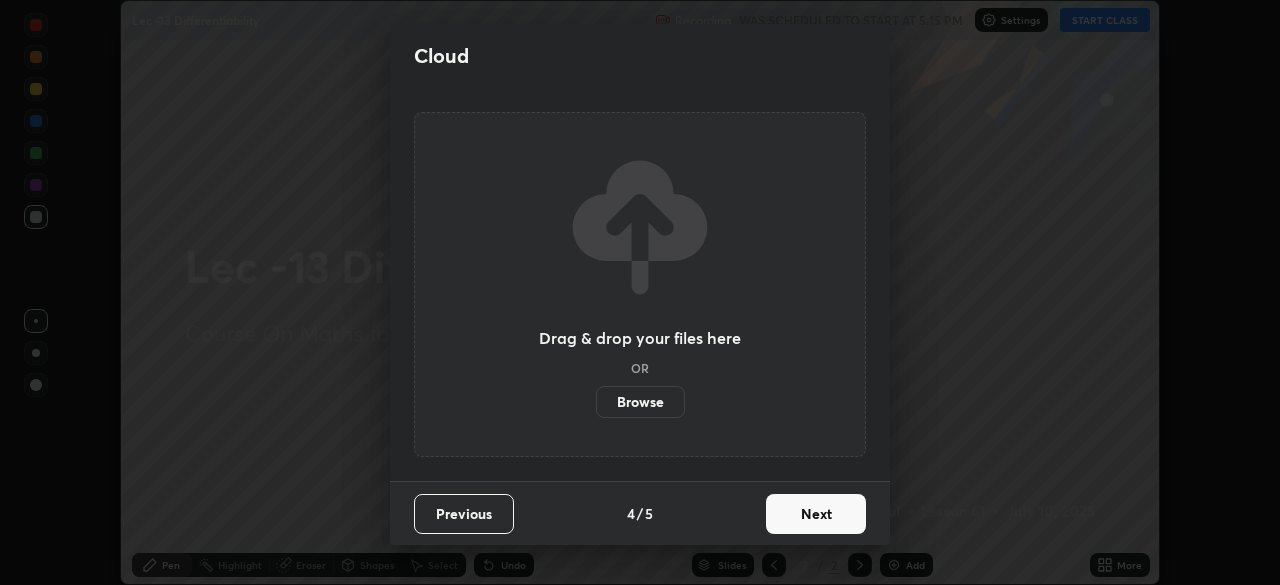 click on "Next" at bounding box center (816, 514) 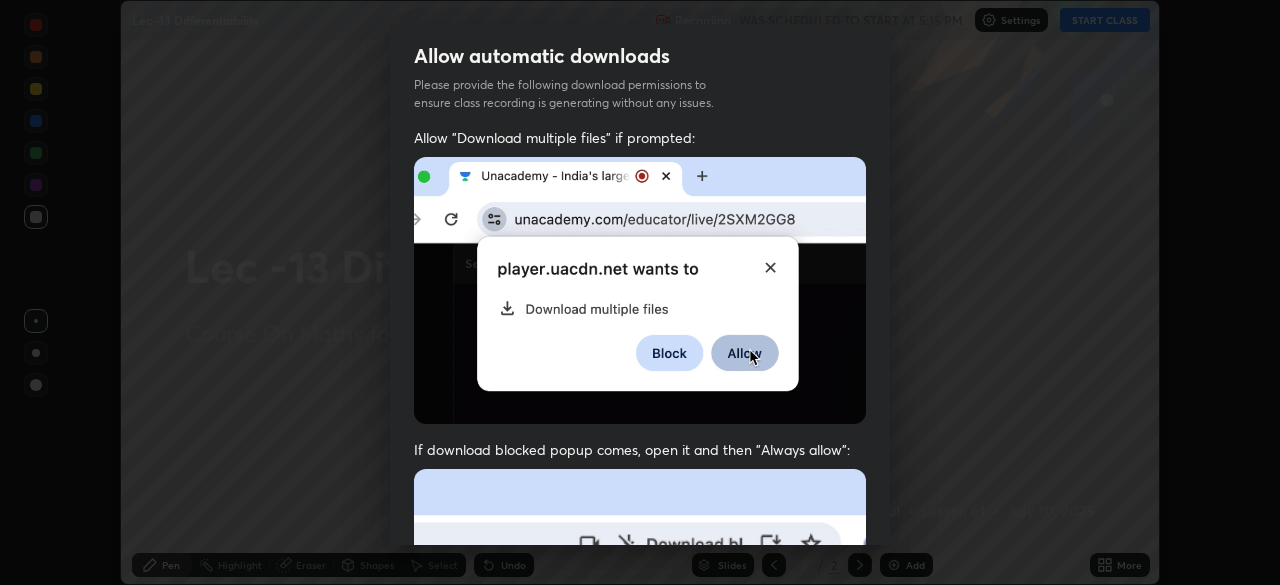 click at bounding box center (640, 687) 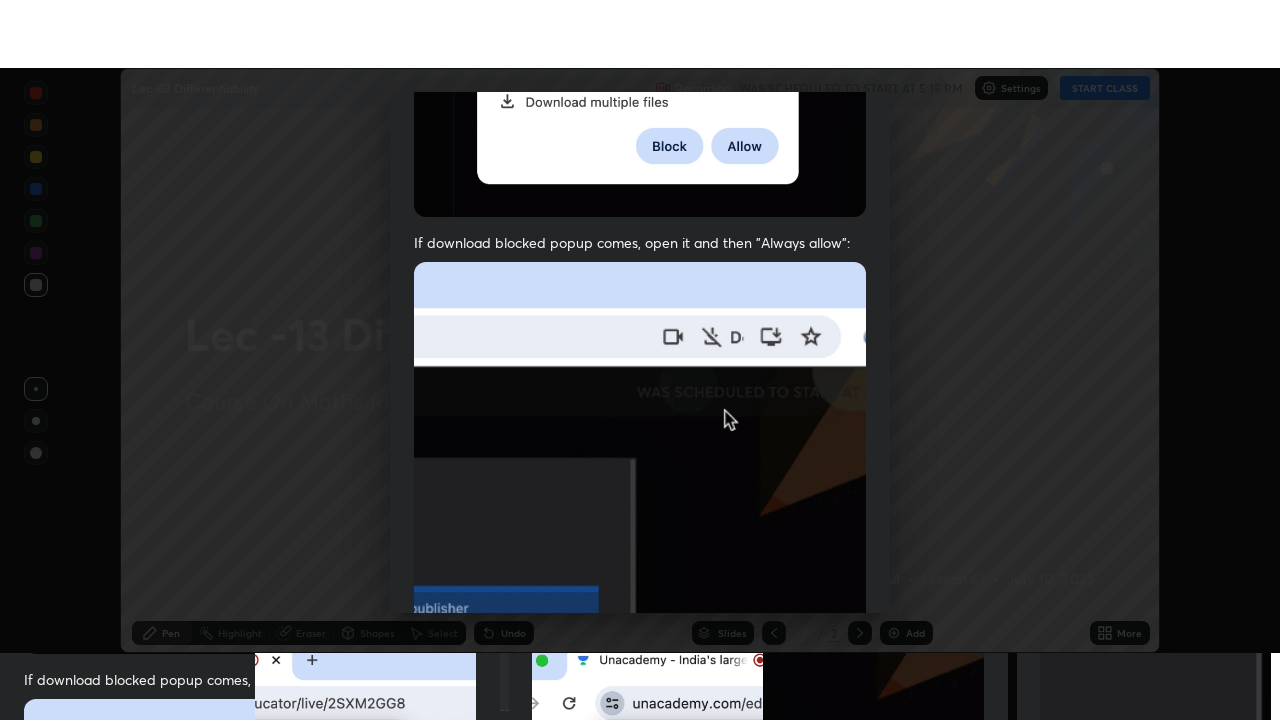 scroll, scrollTop: 479, scrollLeft: 0, axis: vertical 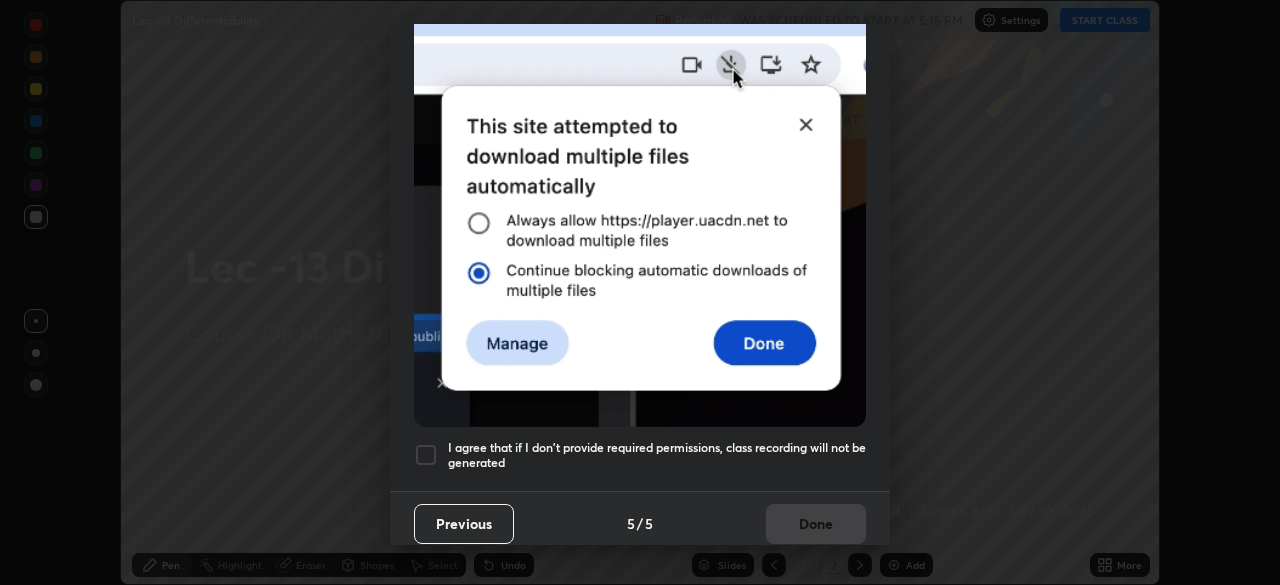click on "I agree that if I don't provide required permissions, class recording will not be generated" at bounding box center (657, 455) 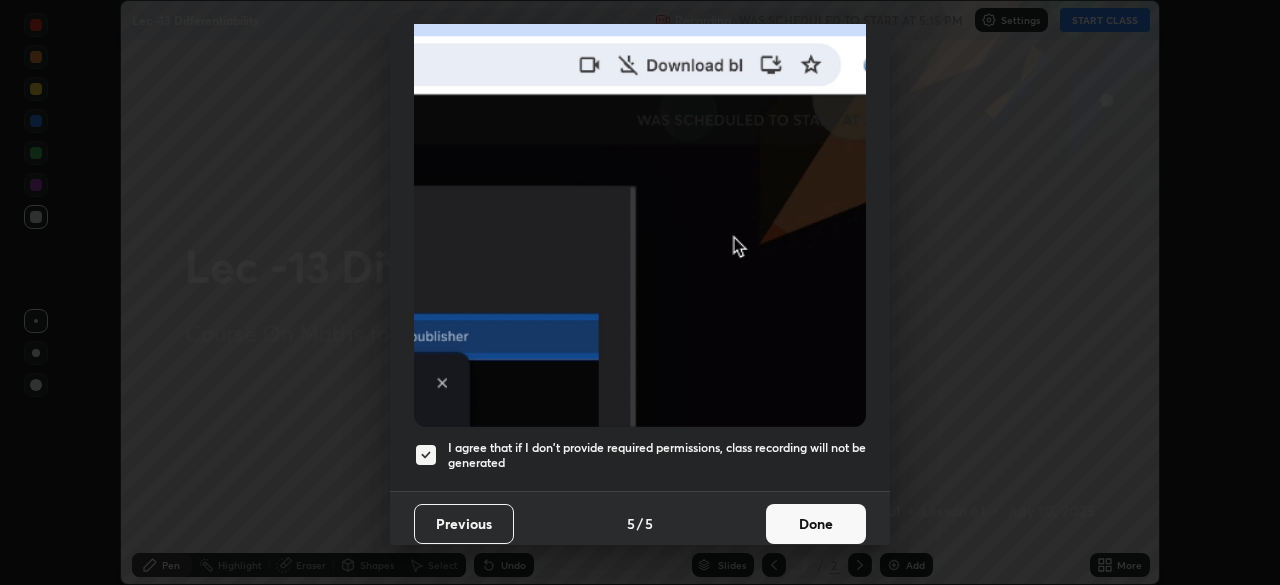click on "Done" at bounding box center [816, 524] 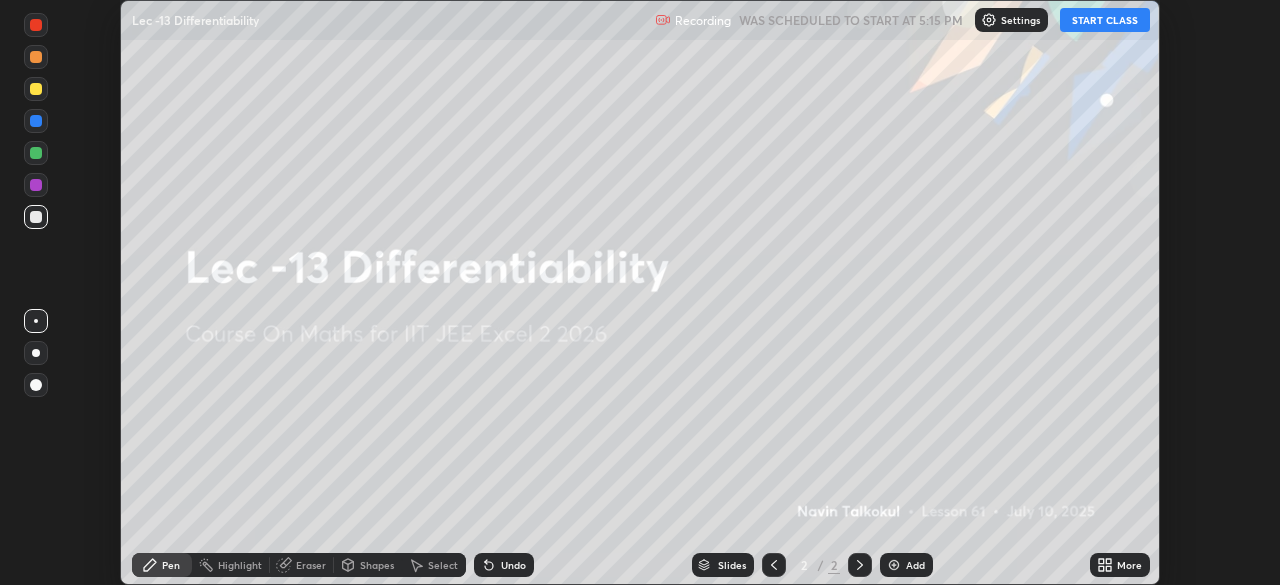 click on "START CLASS" at bounding box center (1105, 20) 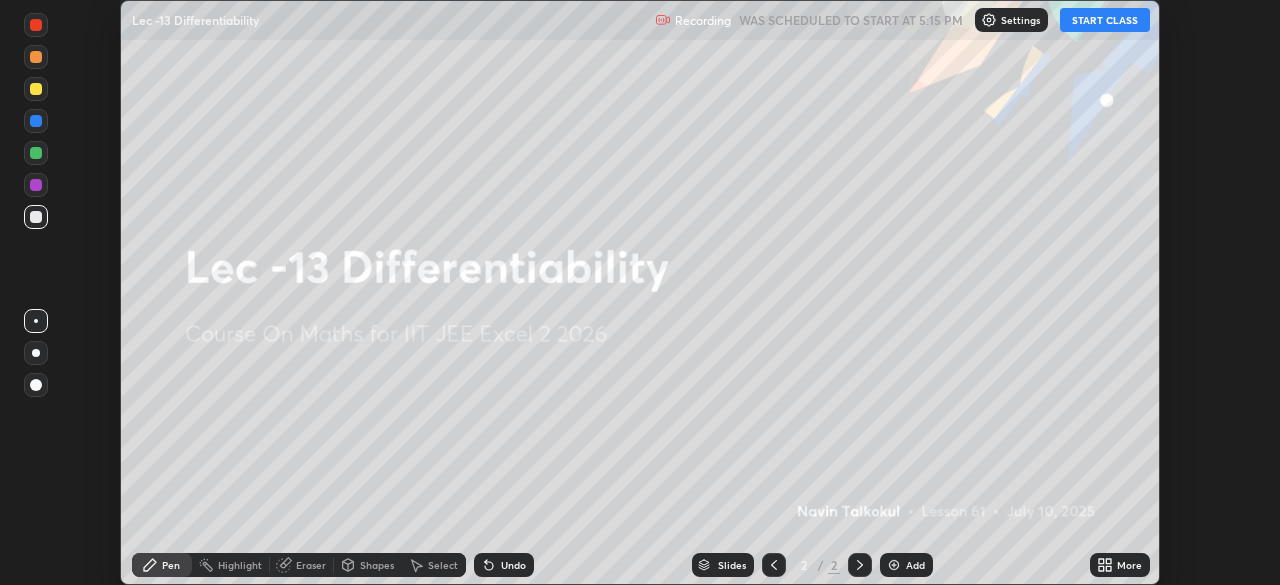 click on "More" at bounding box center [1120, 565] 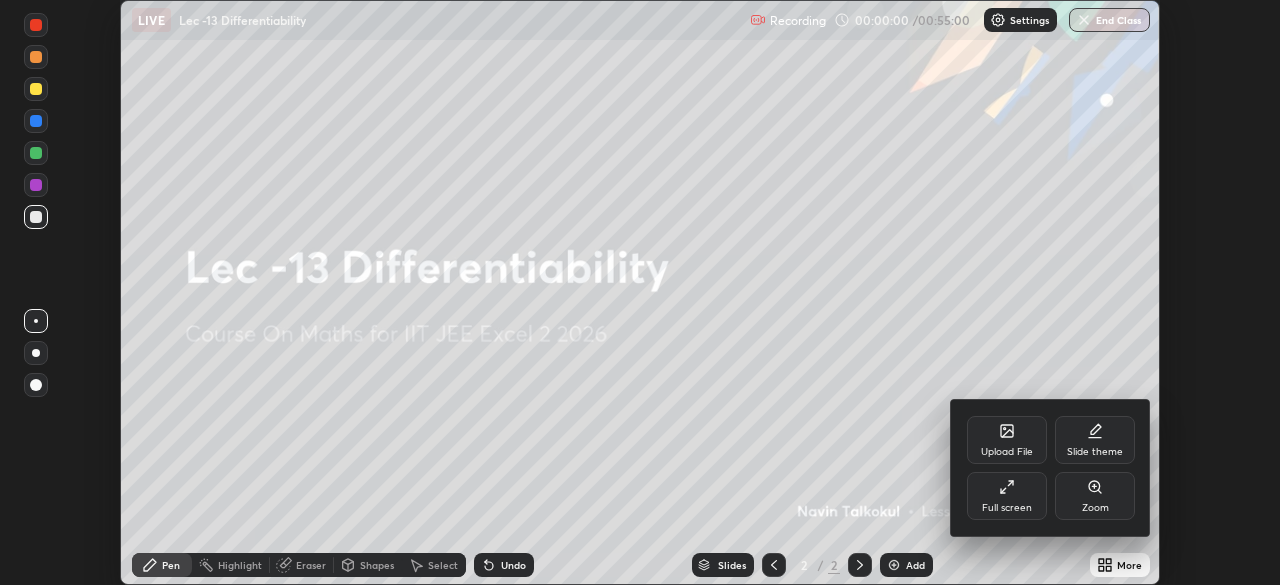 click on "Full screen" at bounding box center [1007, 496] 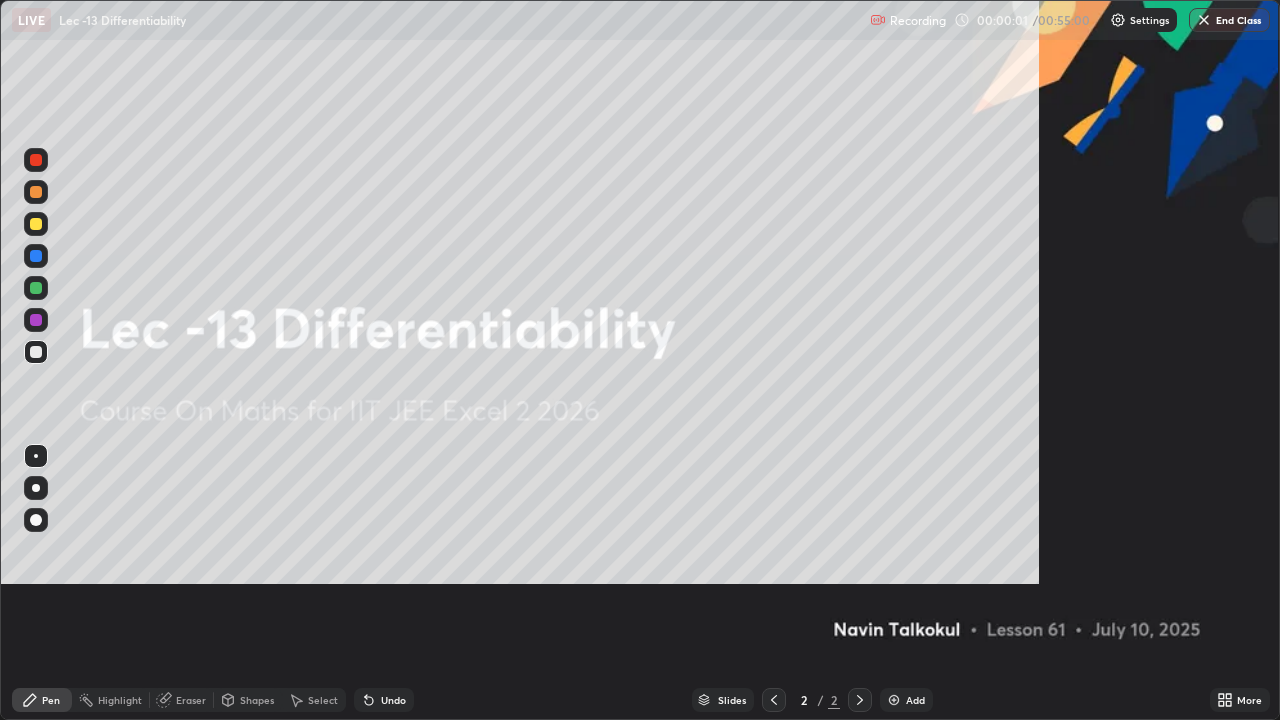 scroll, scrollTop: 99280, scrollLeft: 98720, axis: both 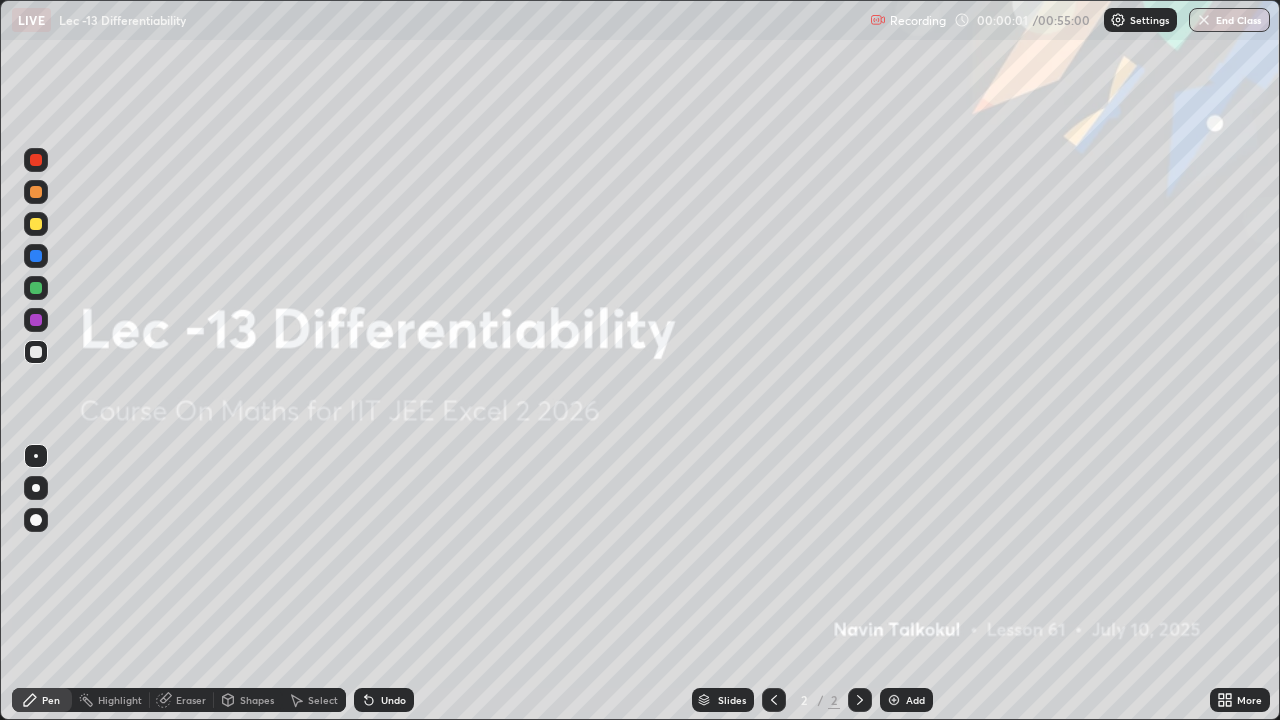 click on "Add" at bounding box center [906, 700] 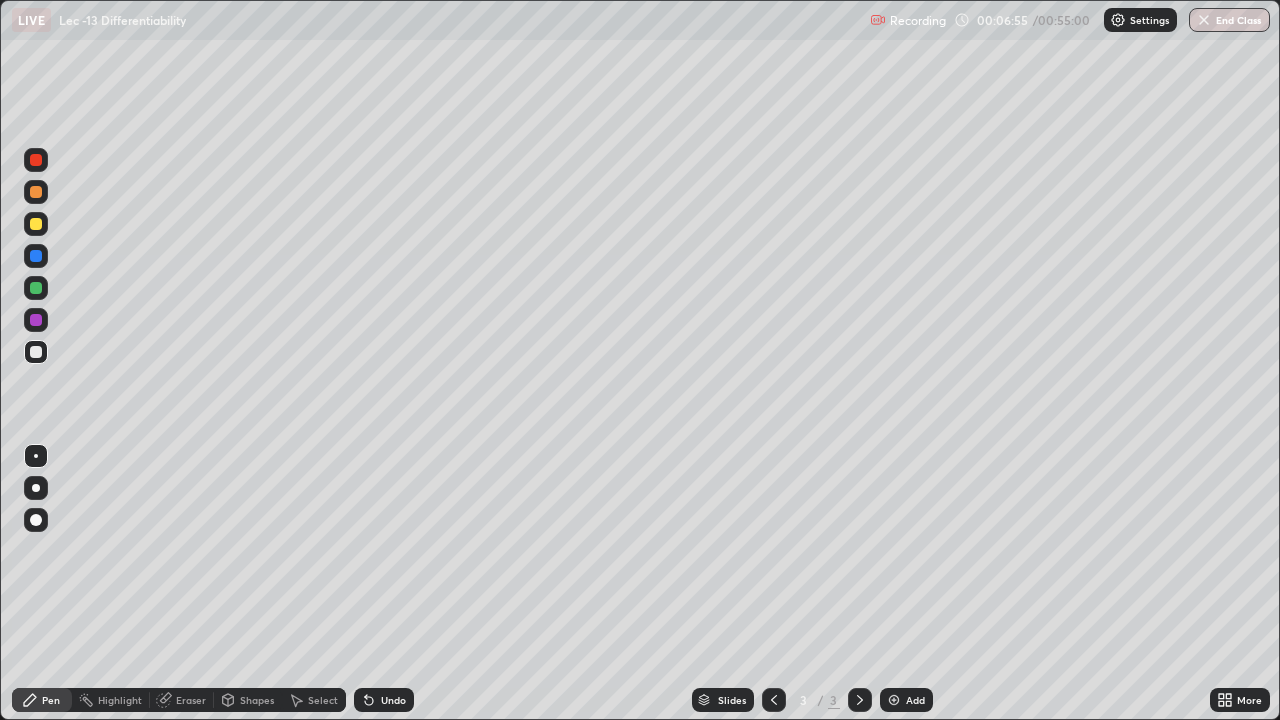 click on "Add" at bounding box center (915, 700) 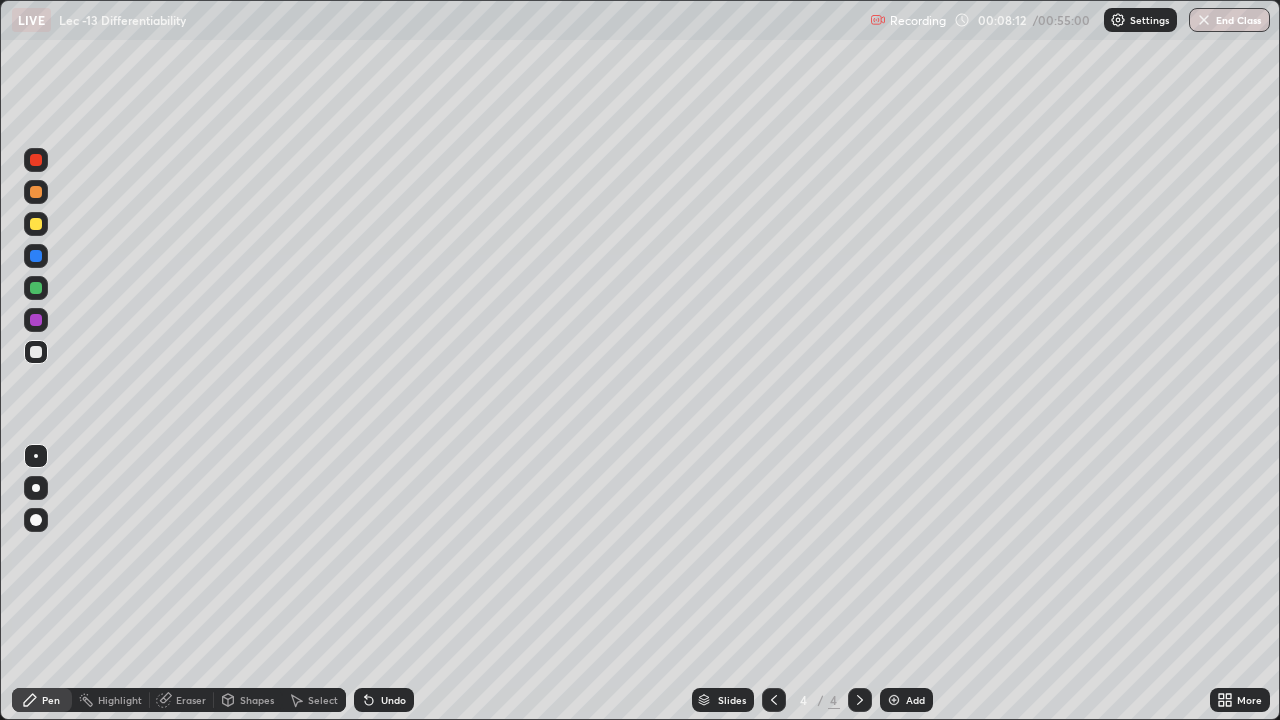 click on "Eraser" at bounding box center (191, 700) 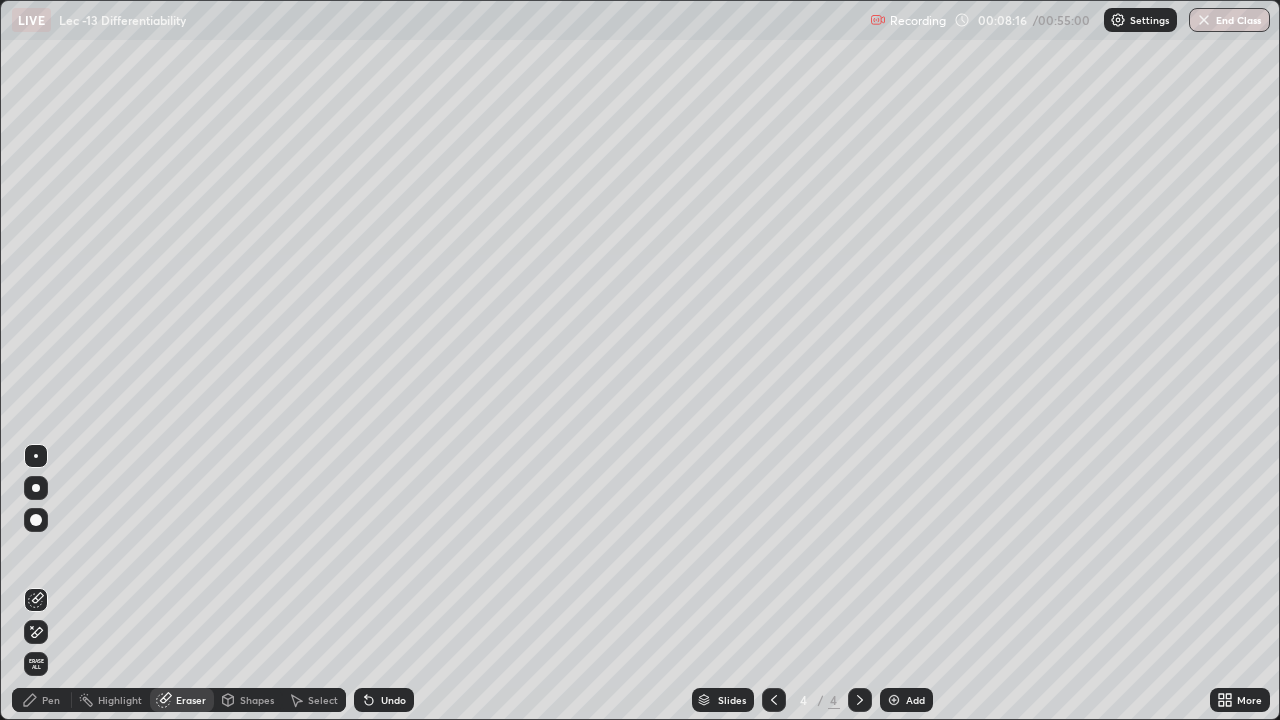 click on "Pen" at bounding box center (51, 700) 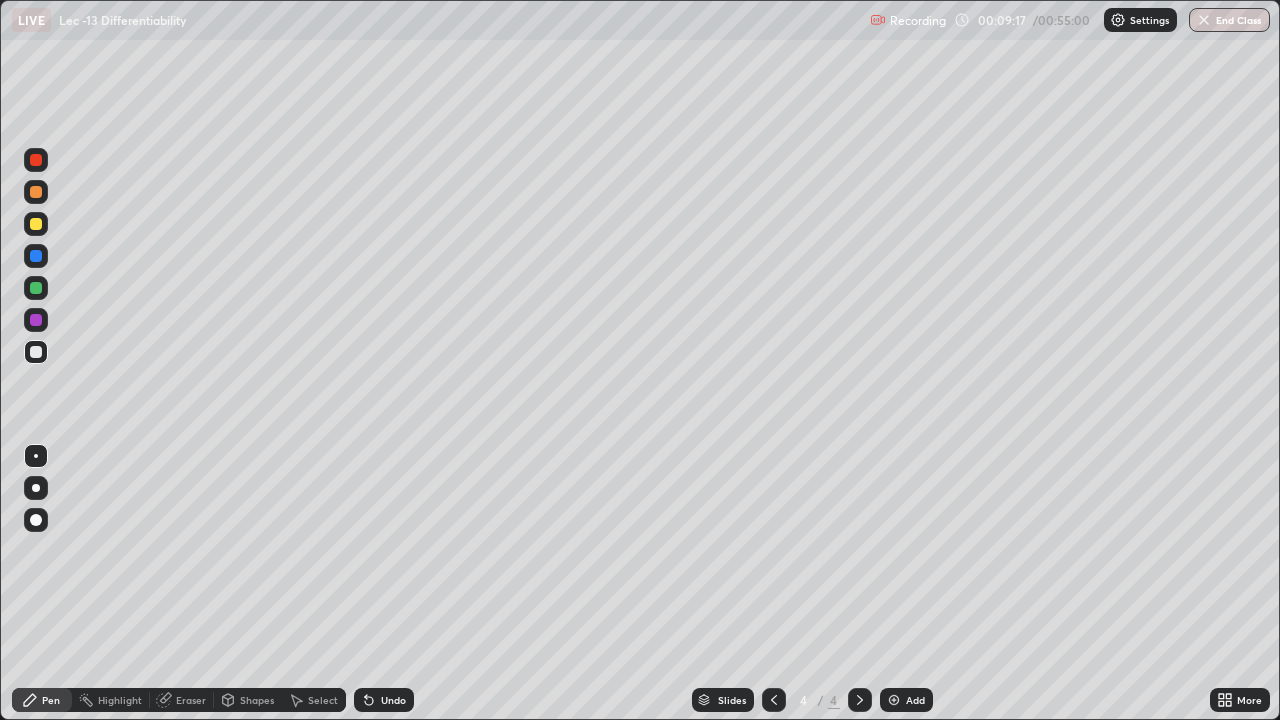 click 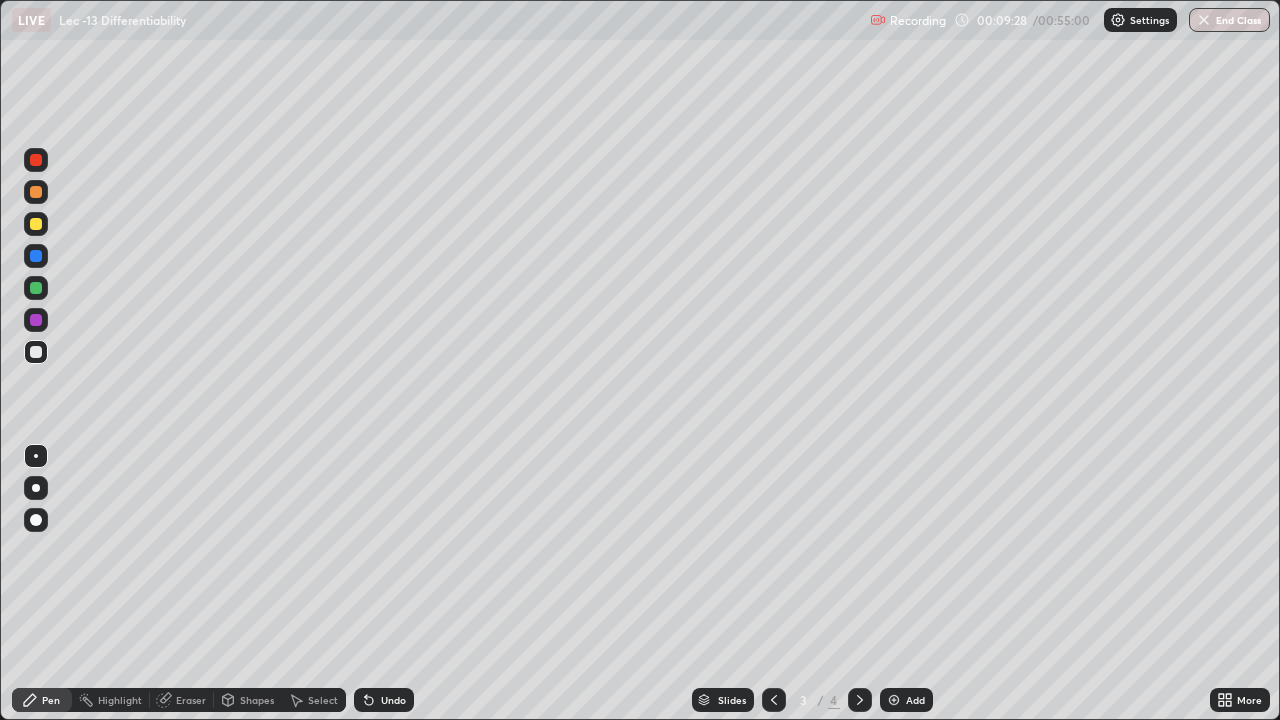 click 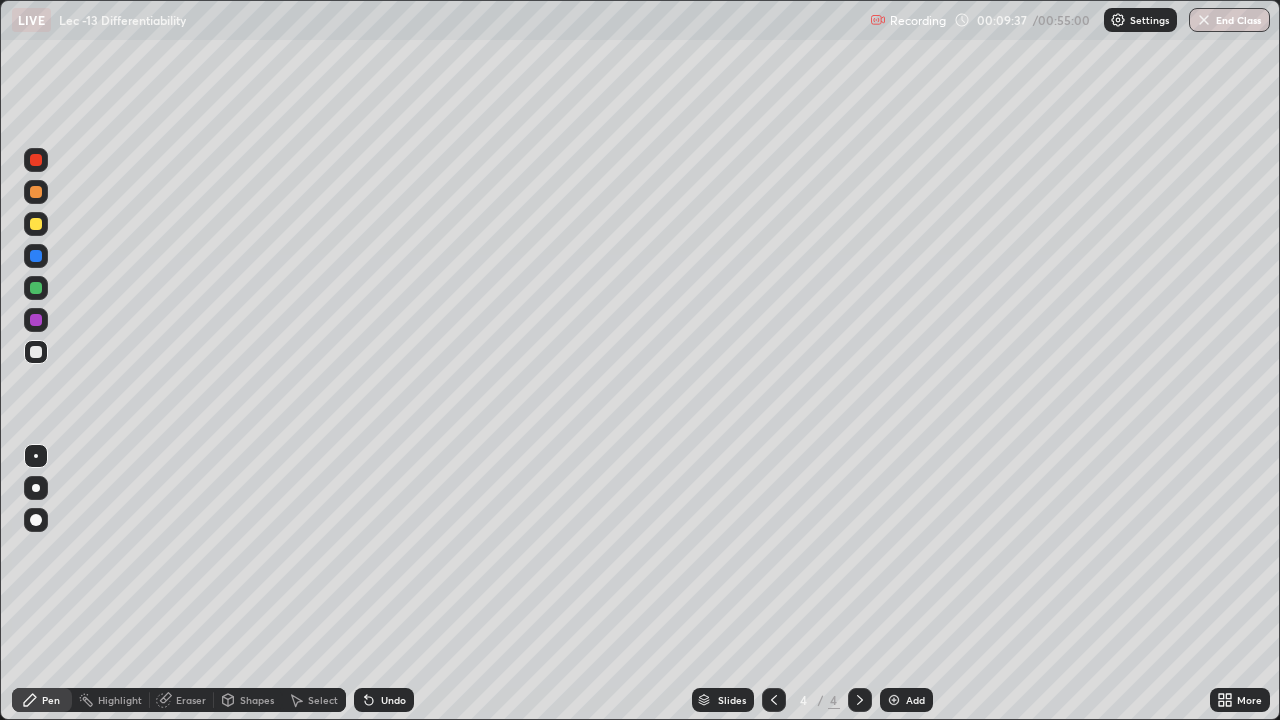 click 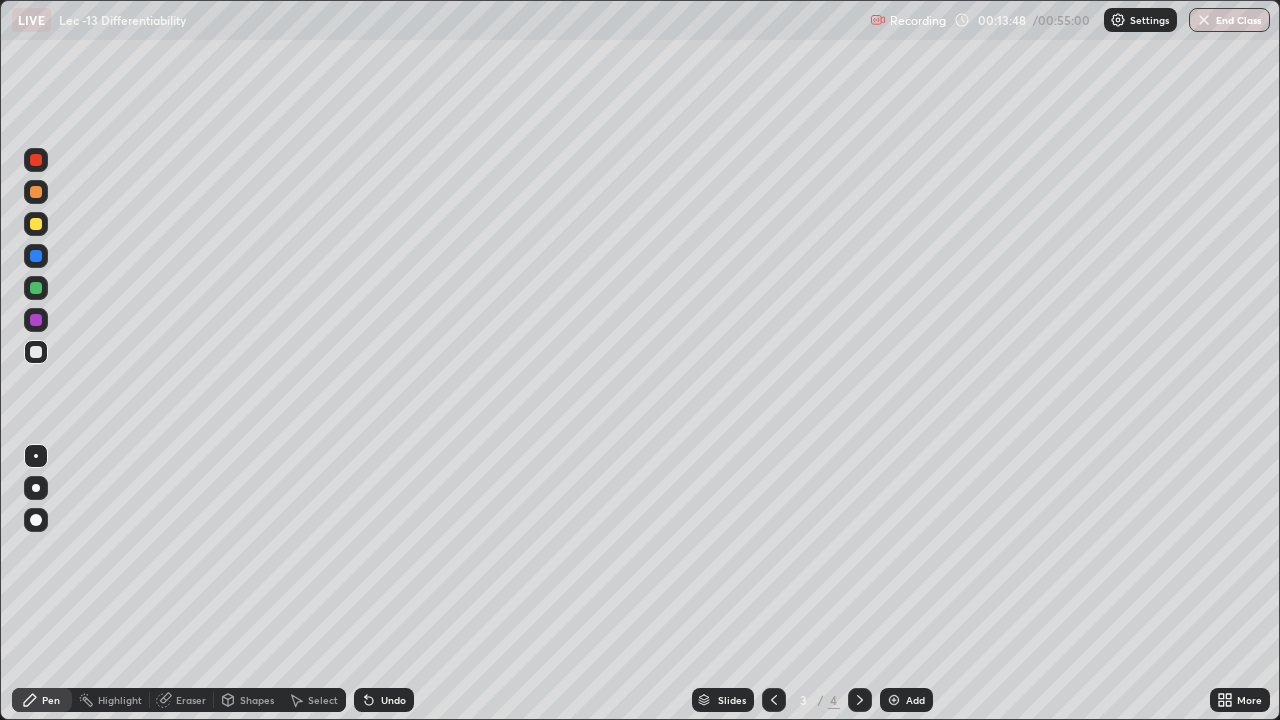 click 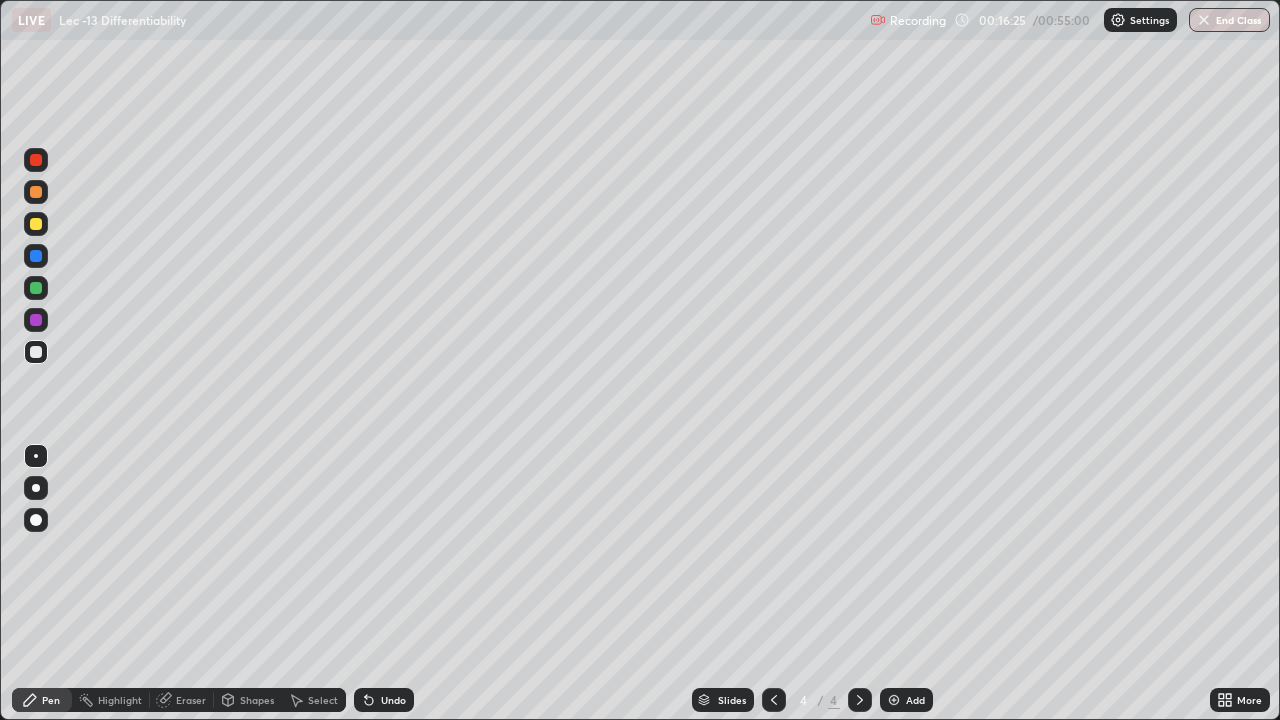 click at bounding box center [894, 700] 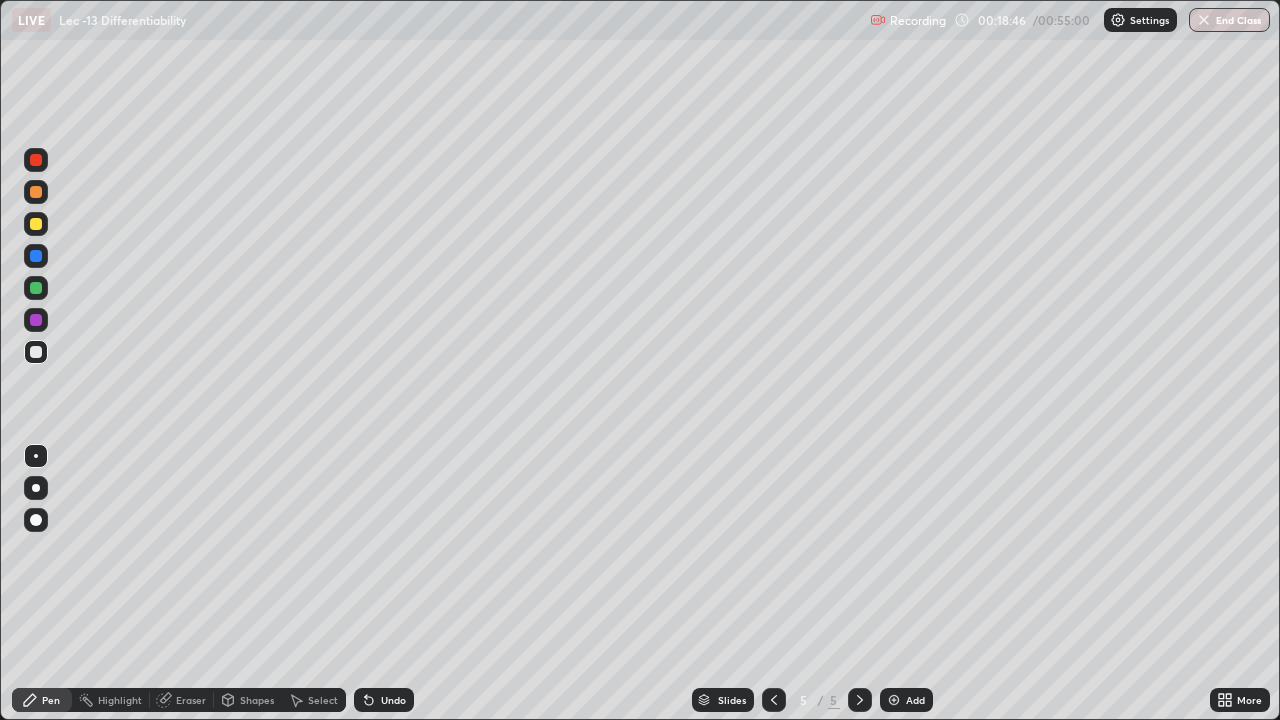 click on "Add" at bounding box center [915, 700] 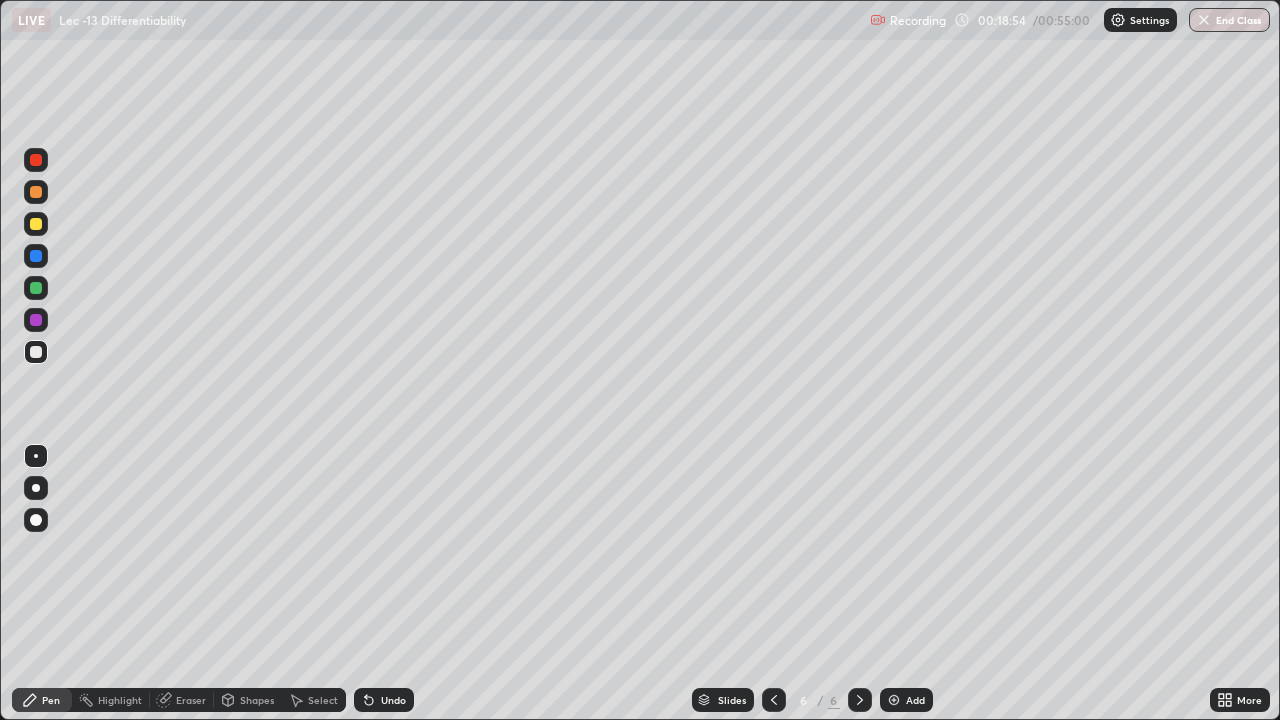 click on "Undo" at bounding box center [393, 700] 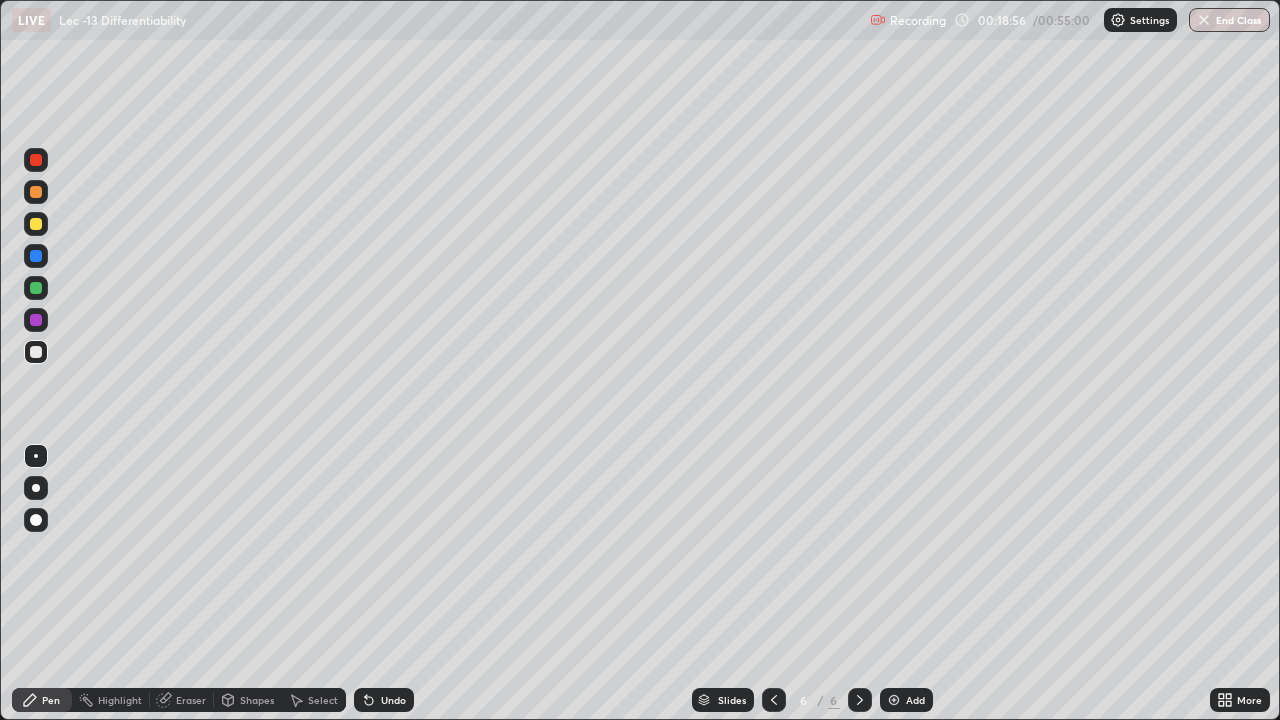 click on "Undo" at bounding box center (393, 700) 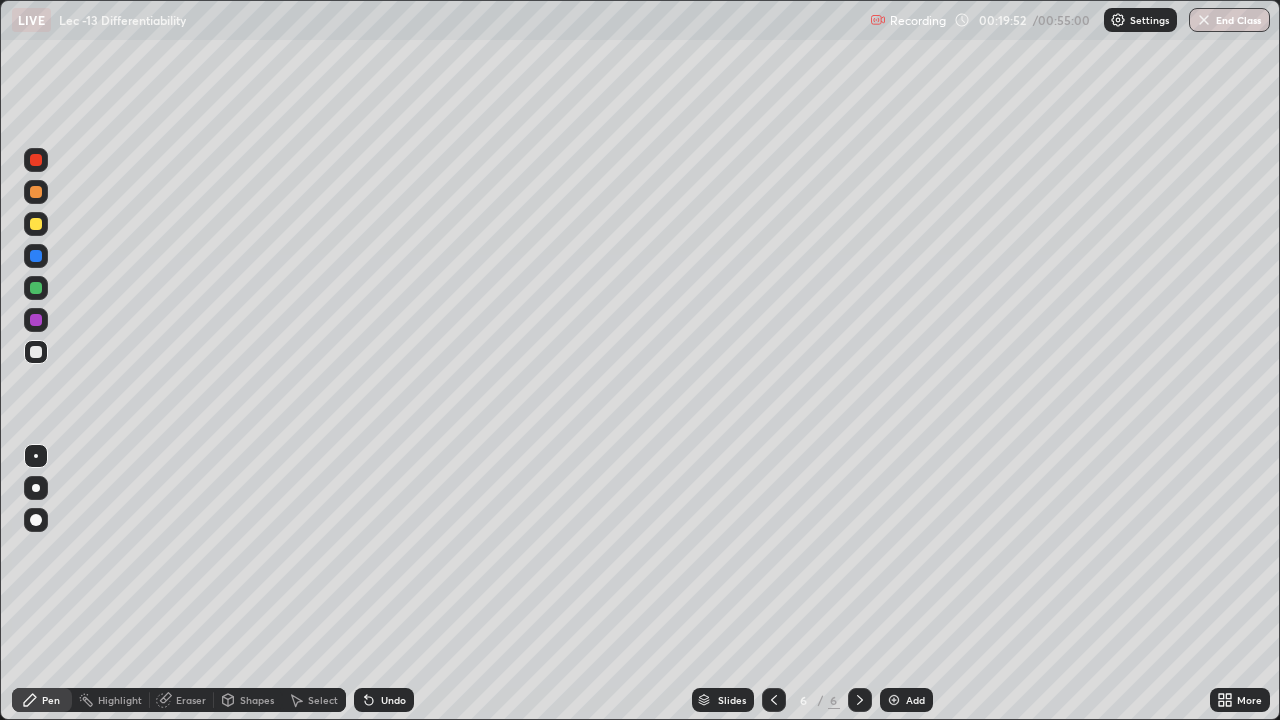 click 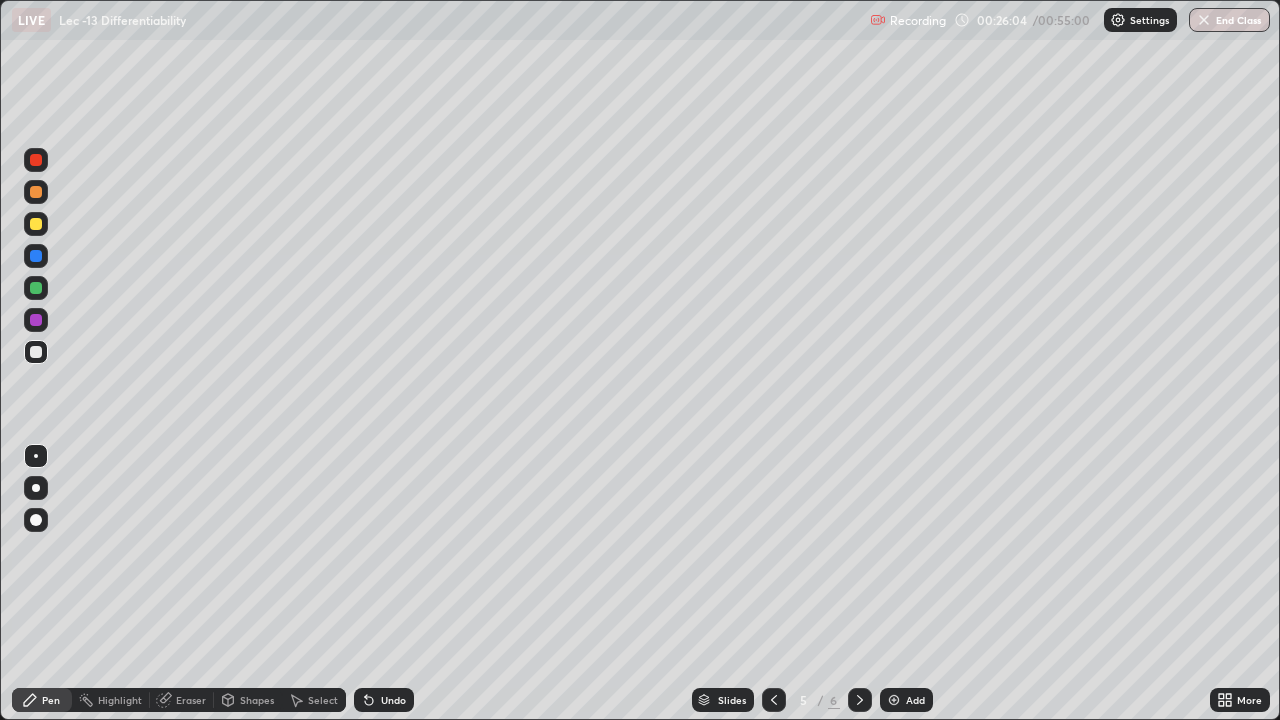 click at bounding box center [894, 700] 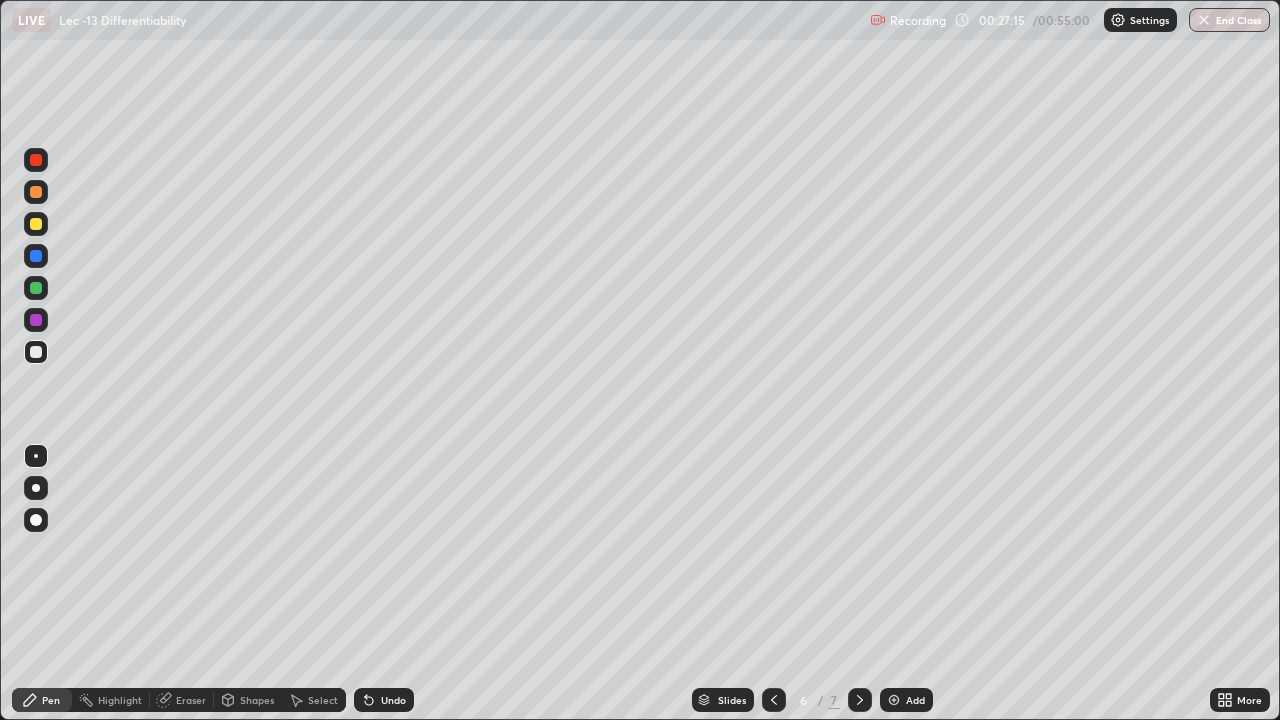 click on "Eraser" at bounding box center (191, 700) 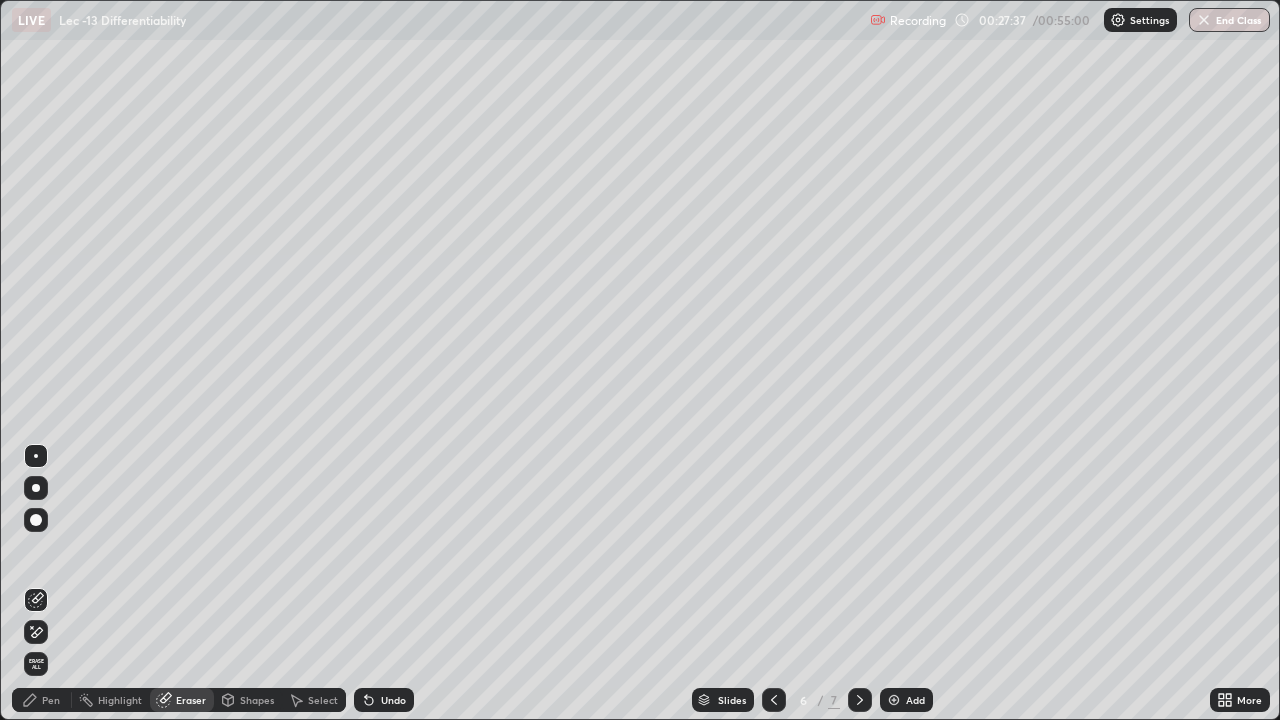 click on "Pen" at bounding box center (51, 700) 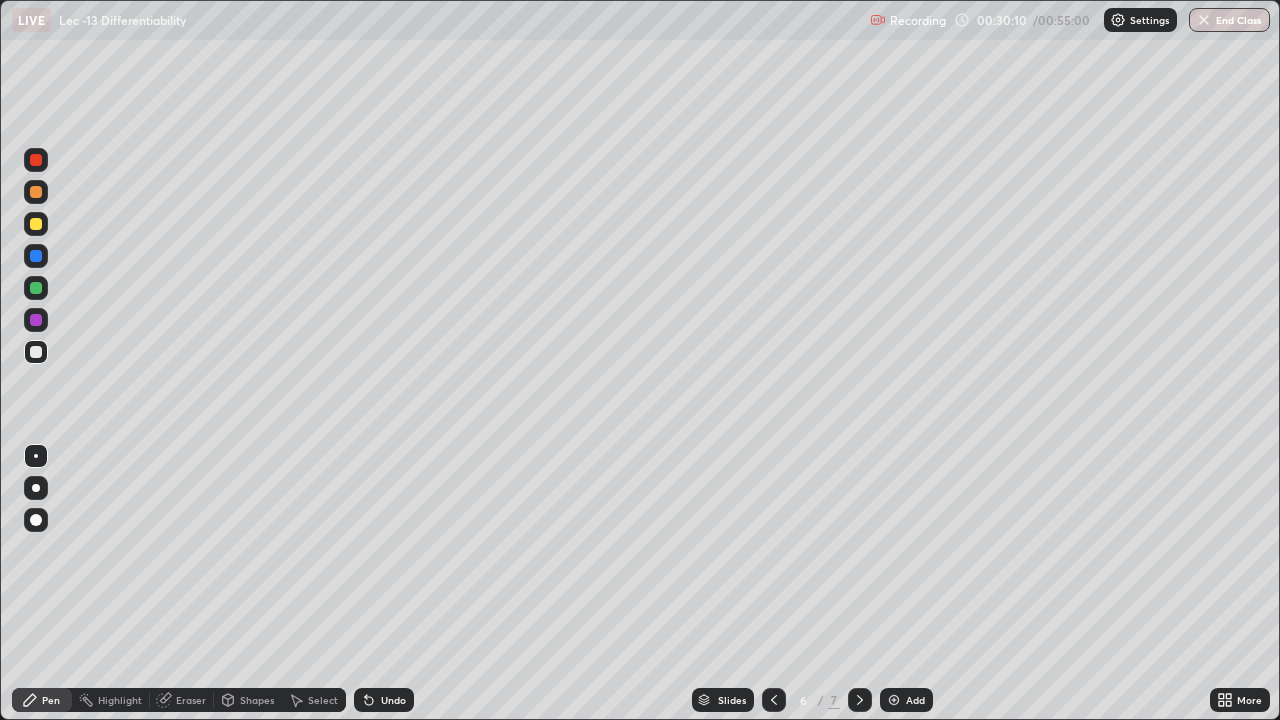 click on "Undo" at bounding box center (393, 700) 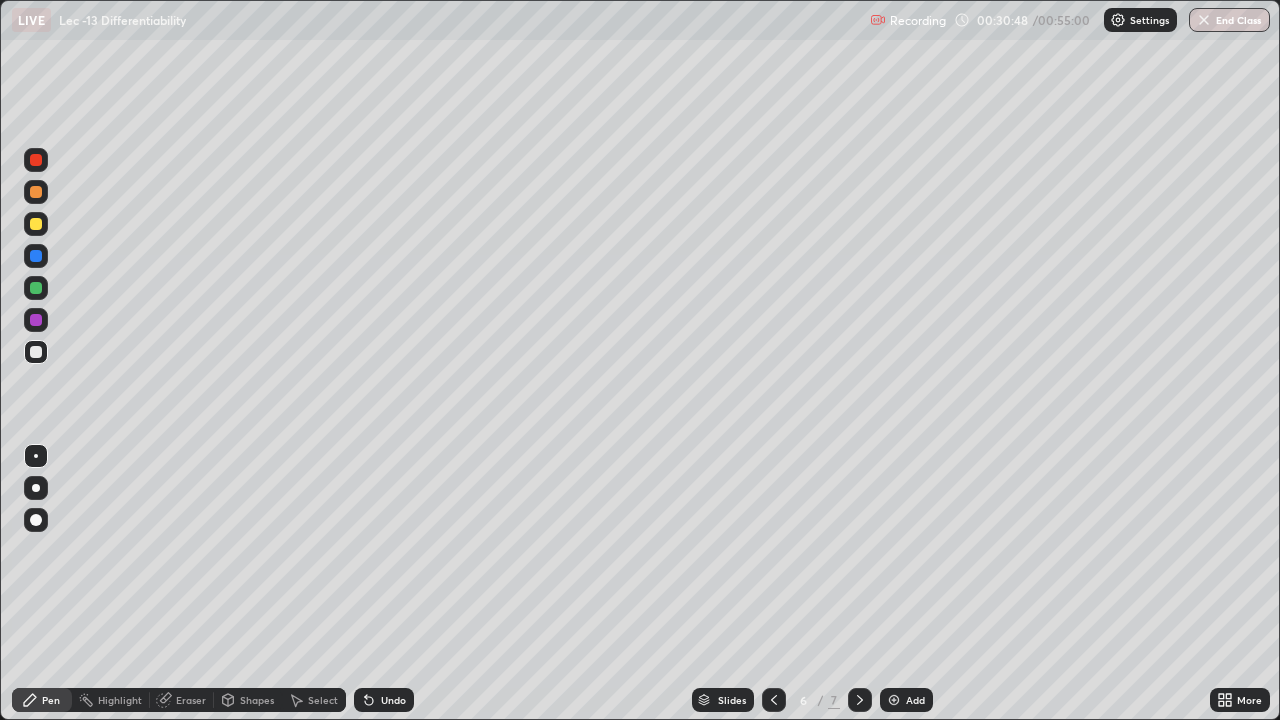 click on "Eraser" at bounding box center [191, 700] 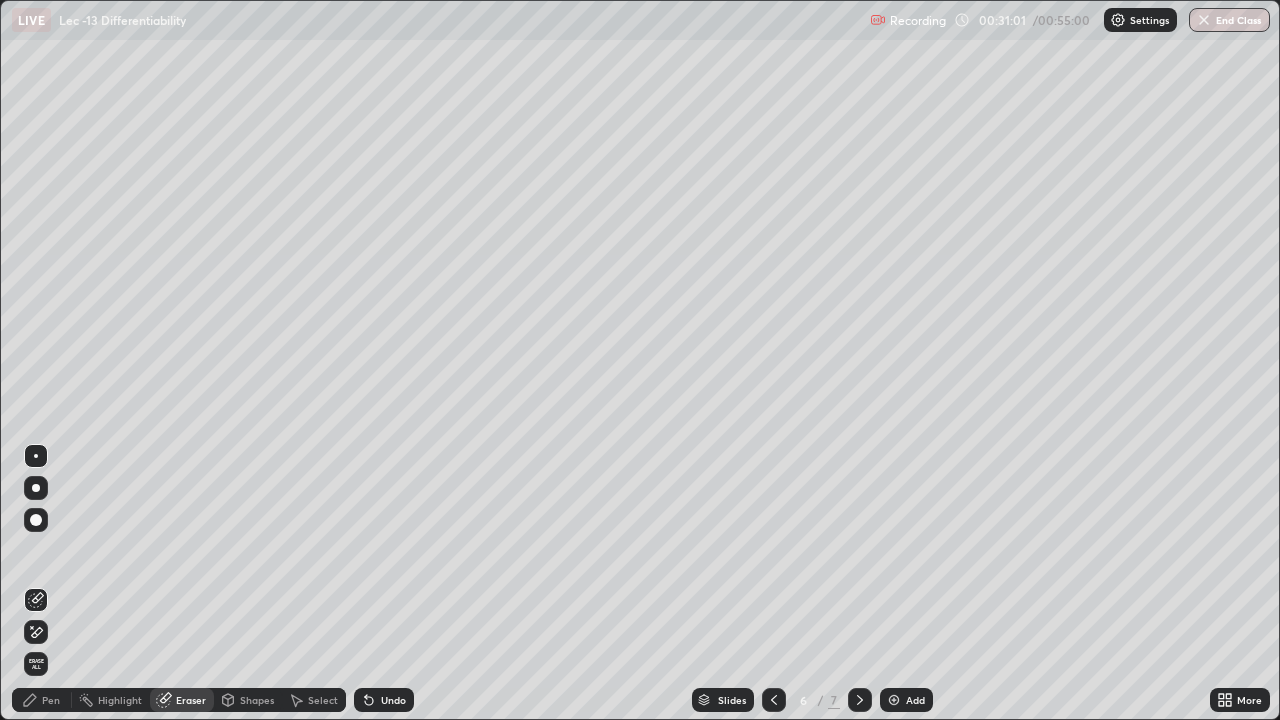 click on "Pen" at bounding box center [51, 700] 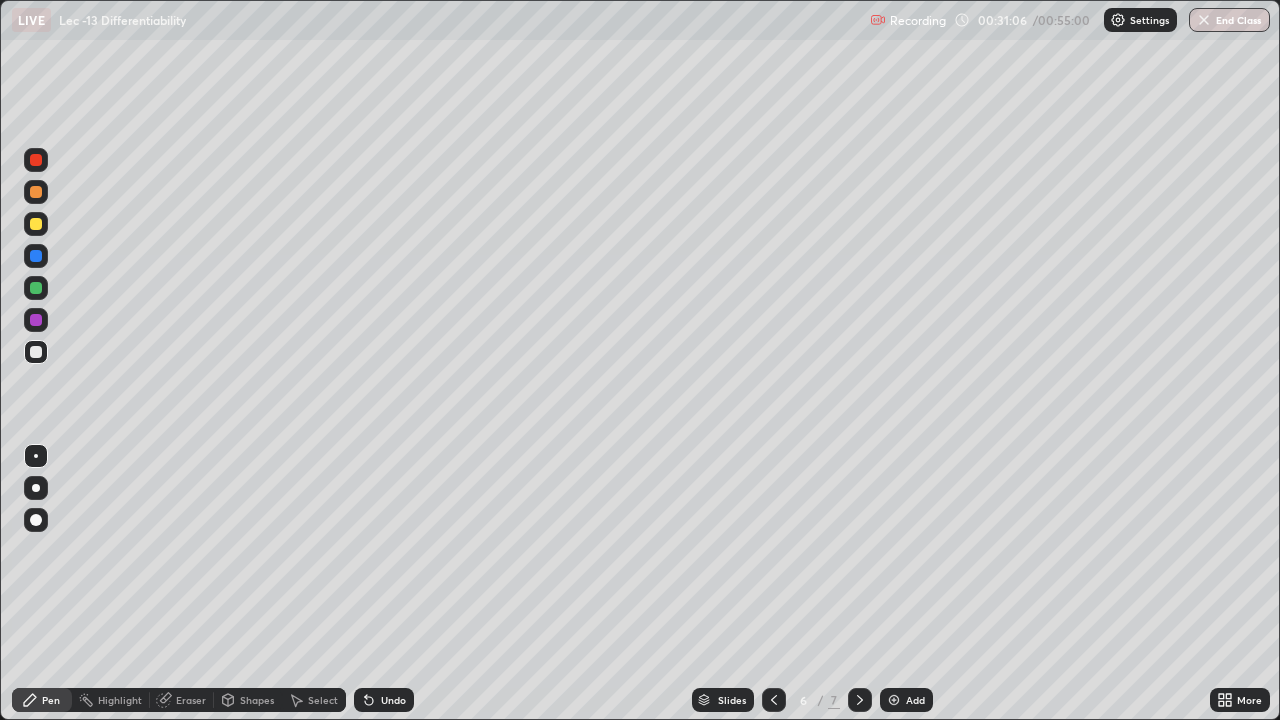 click 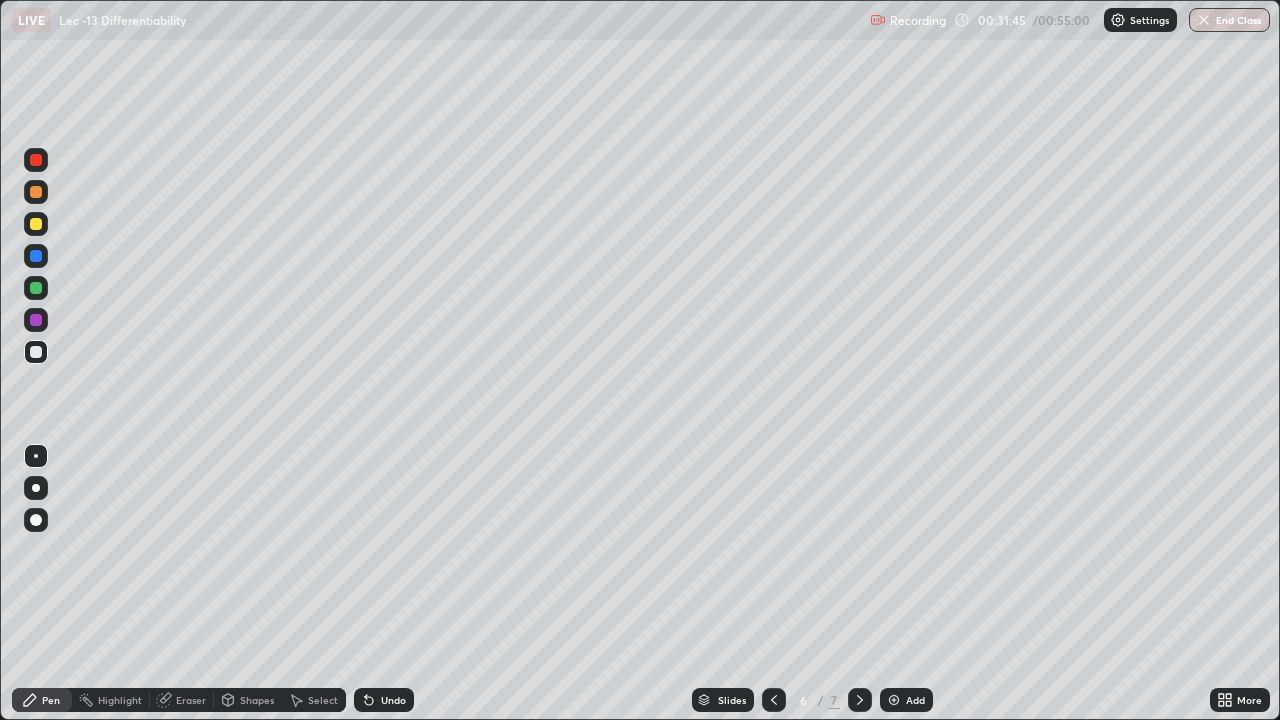 click on "Add" at bounding box center [915, 700] 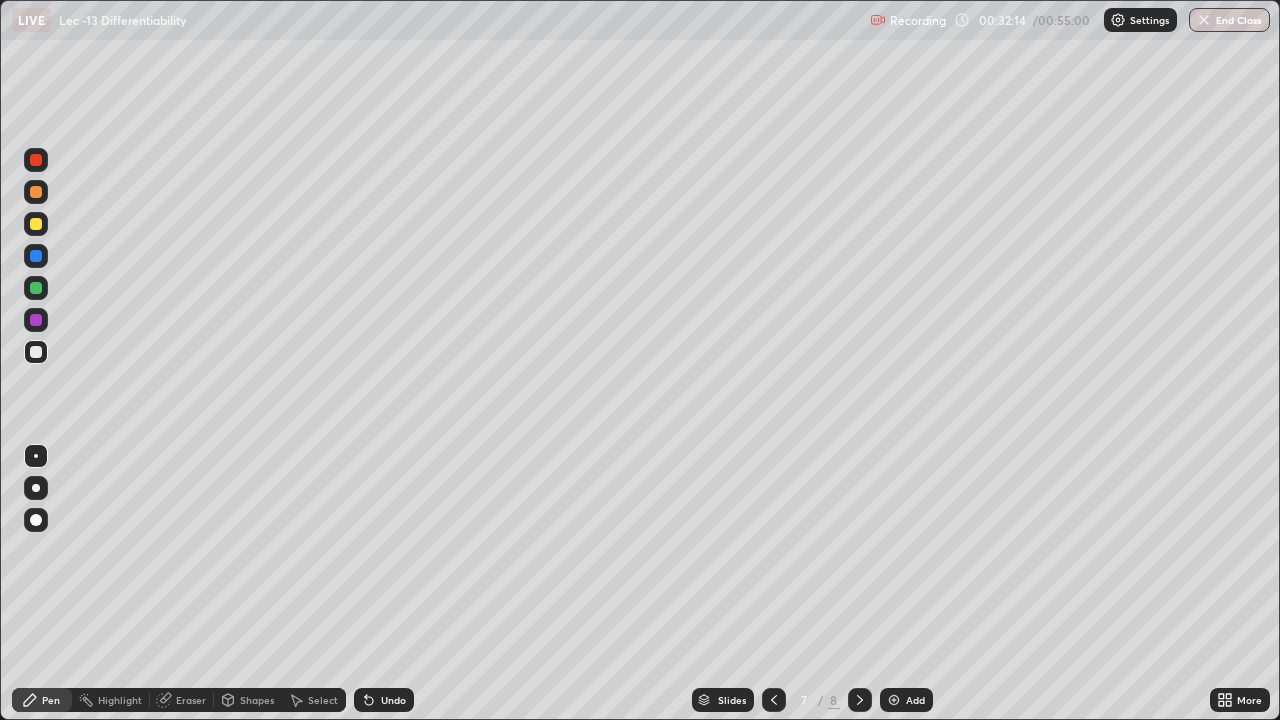 click at bounding box center (774, 700) 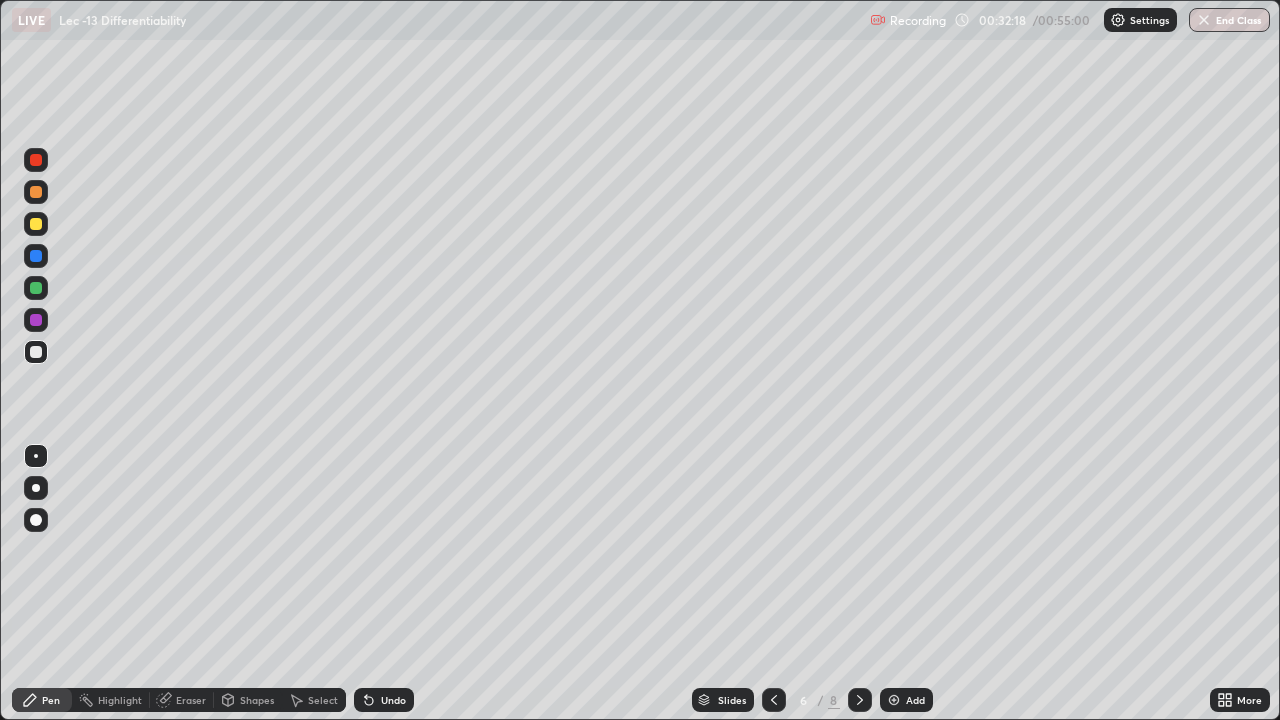 click on "Eraser" at bounding box center (191, 700) 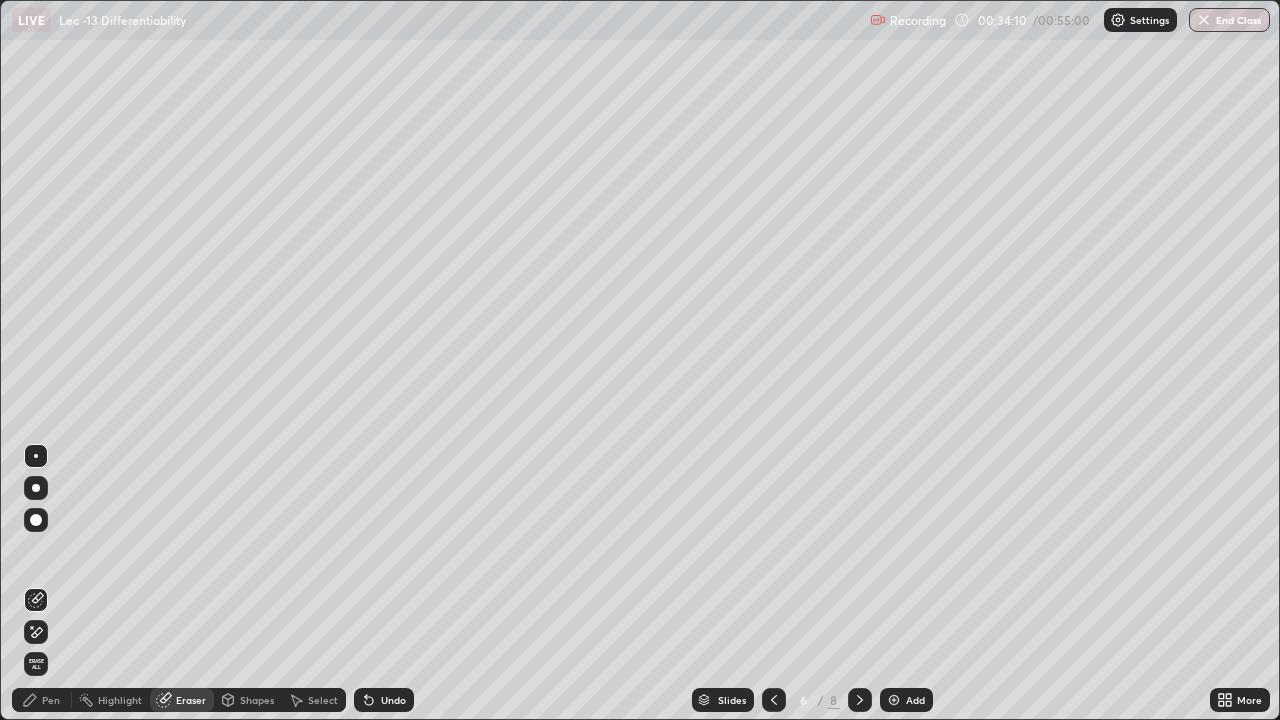 click 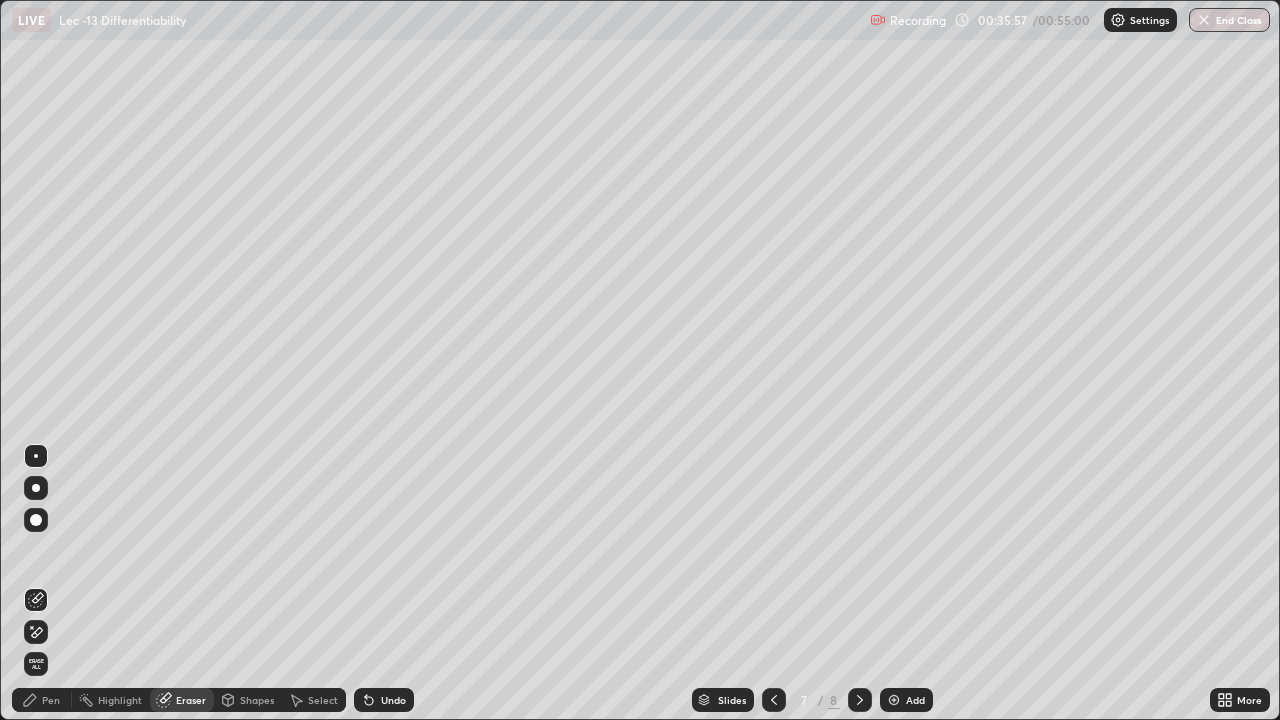 click on "Add" at bounding box center [906, 700] 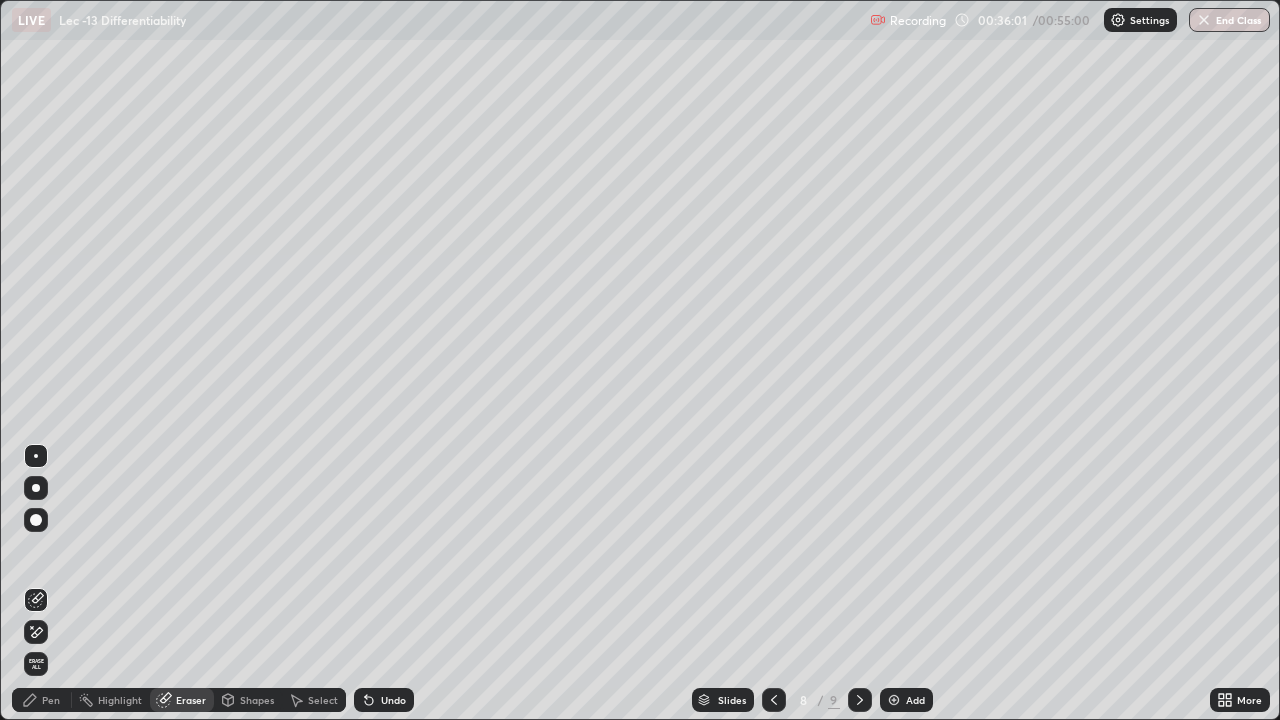 click on "Pen" at bounding box center (51, 700) 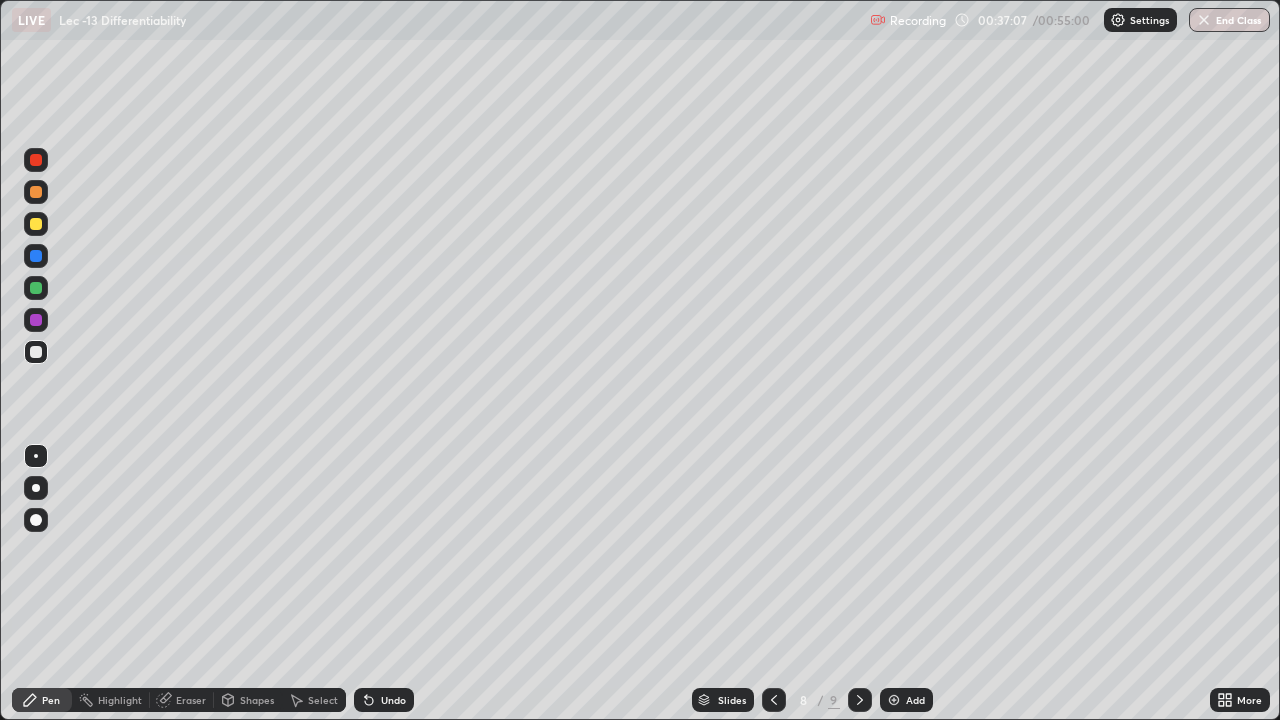 click 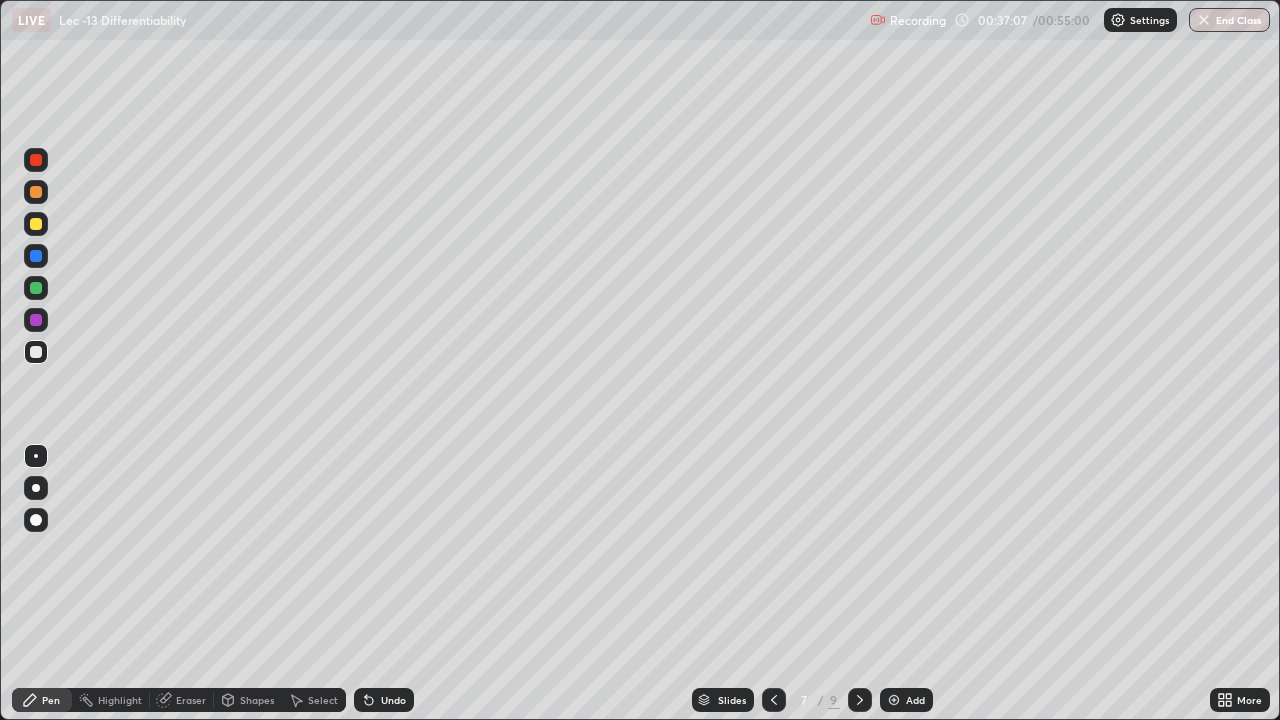 click 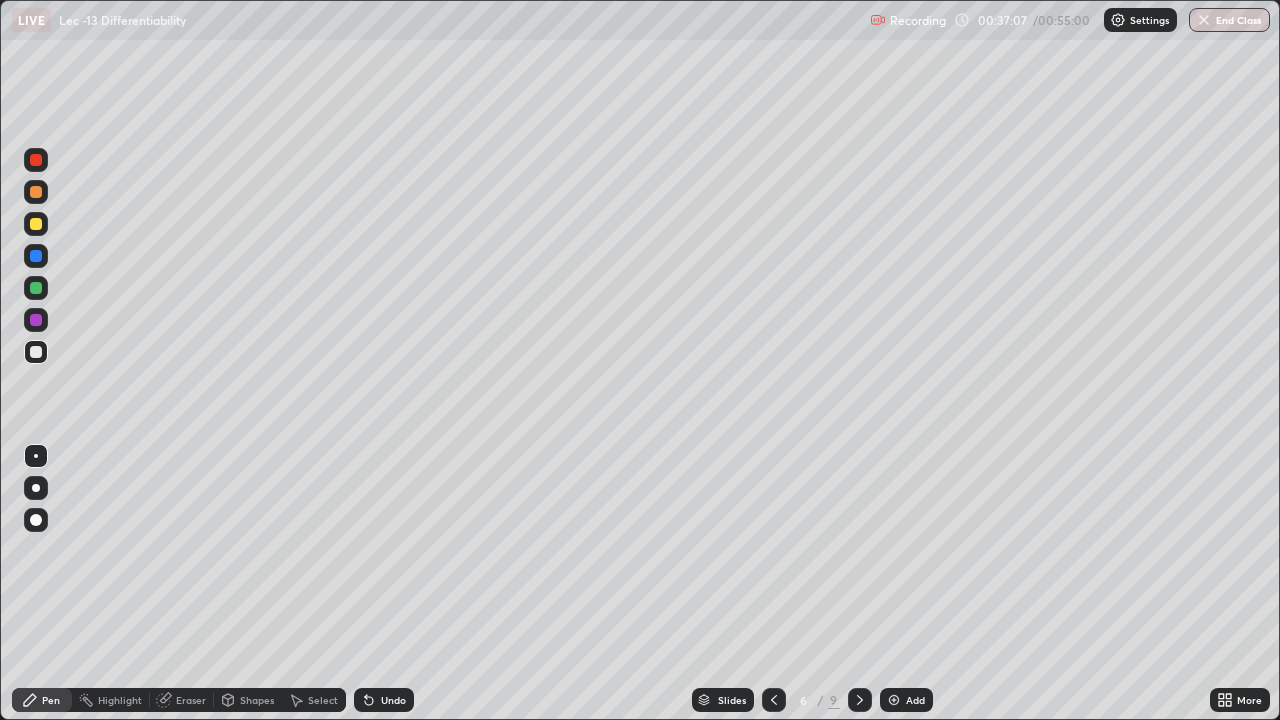 click 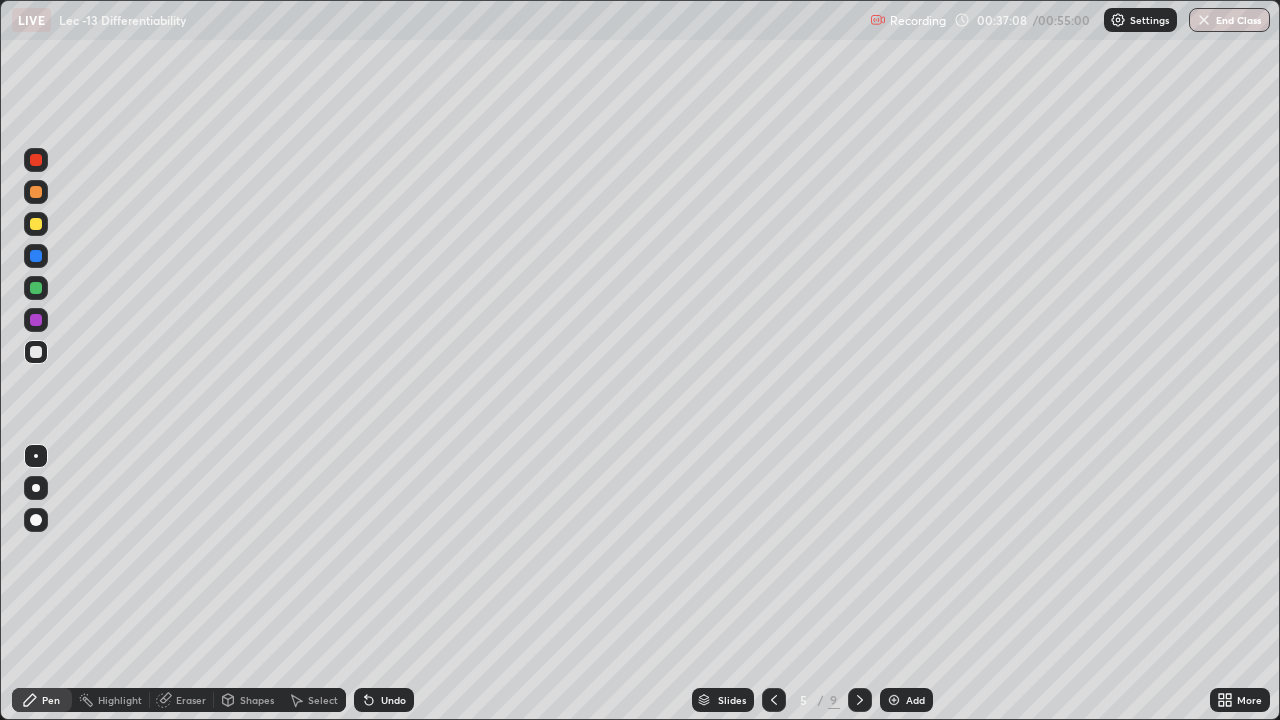 click 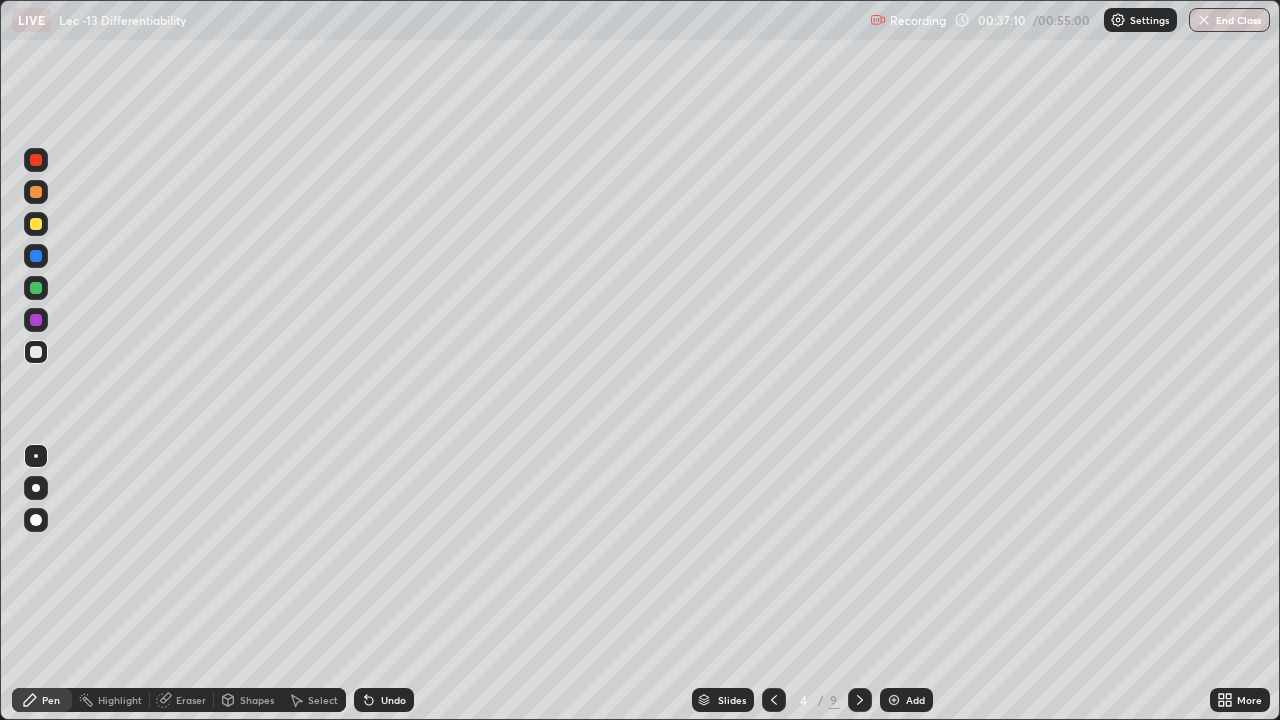 click 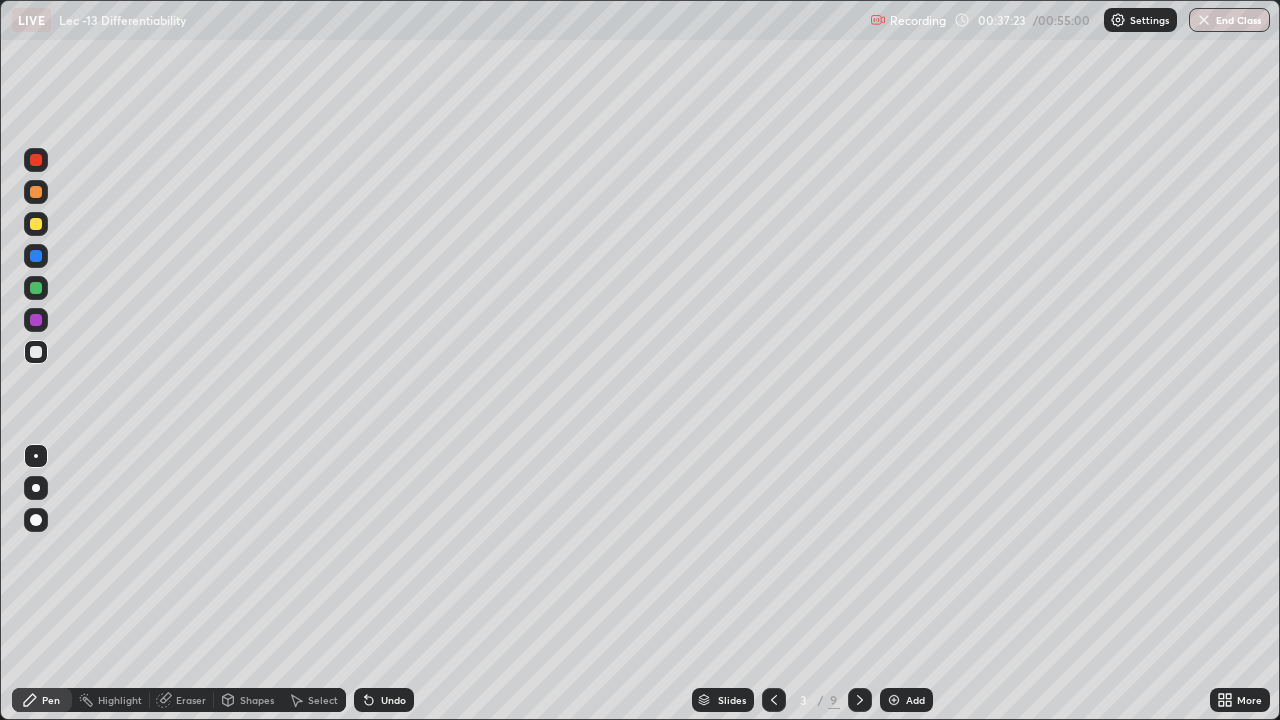 click 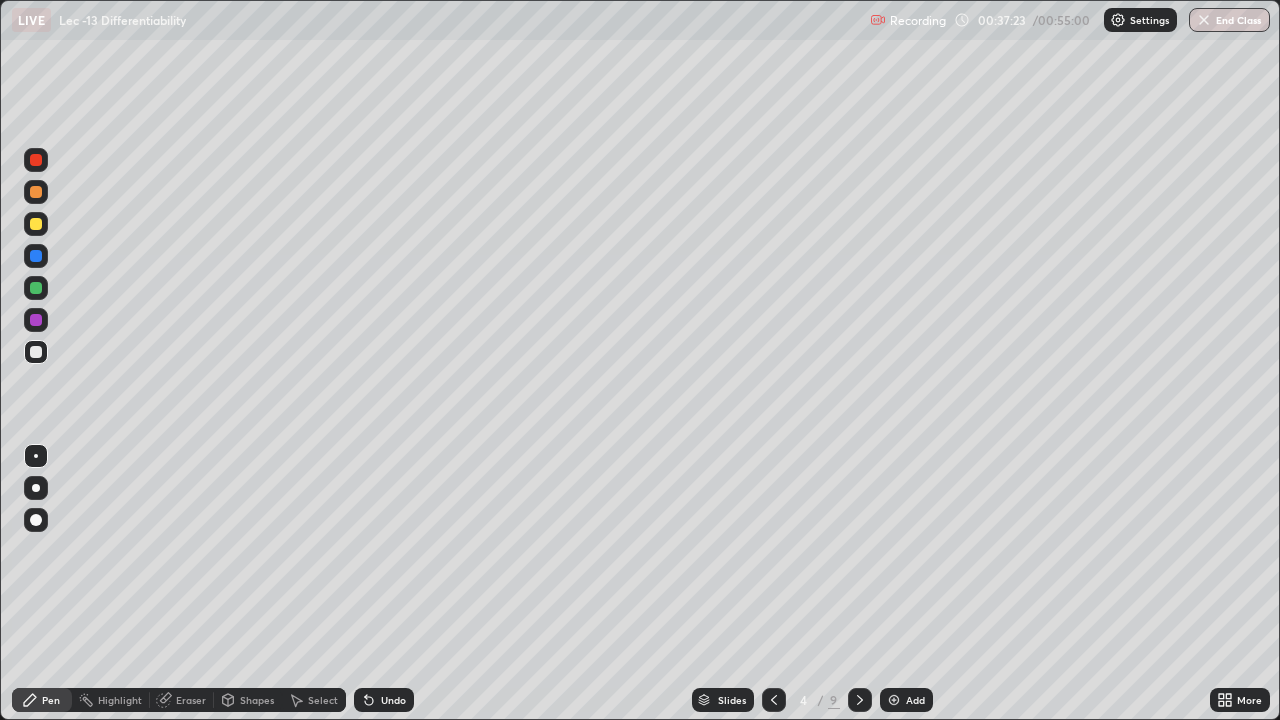 click 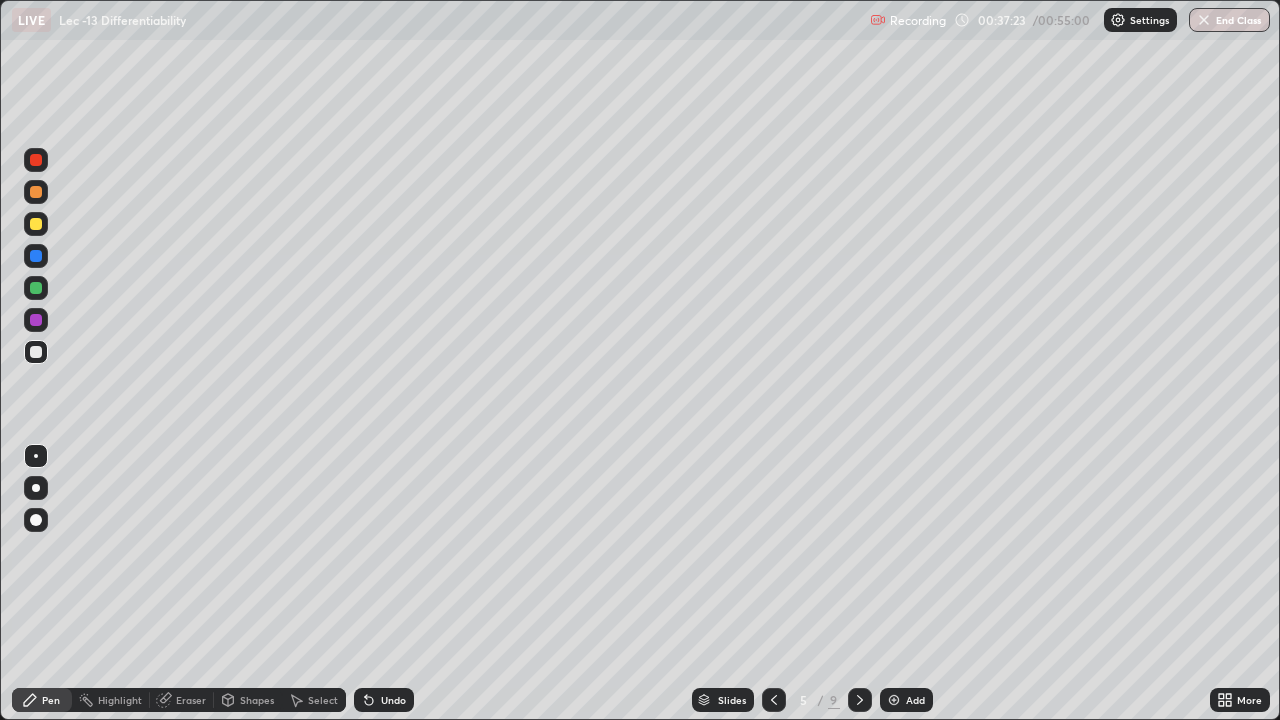 click 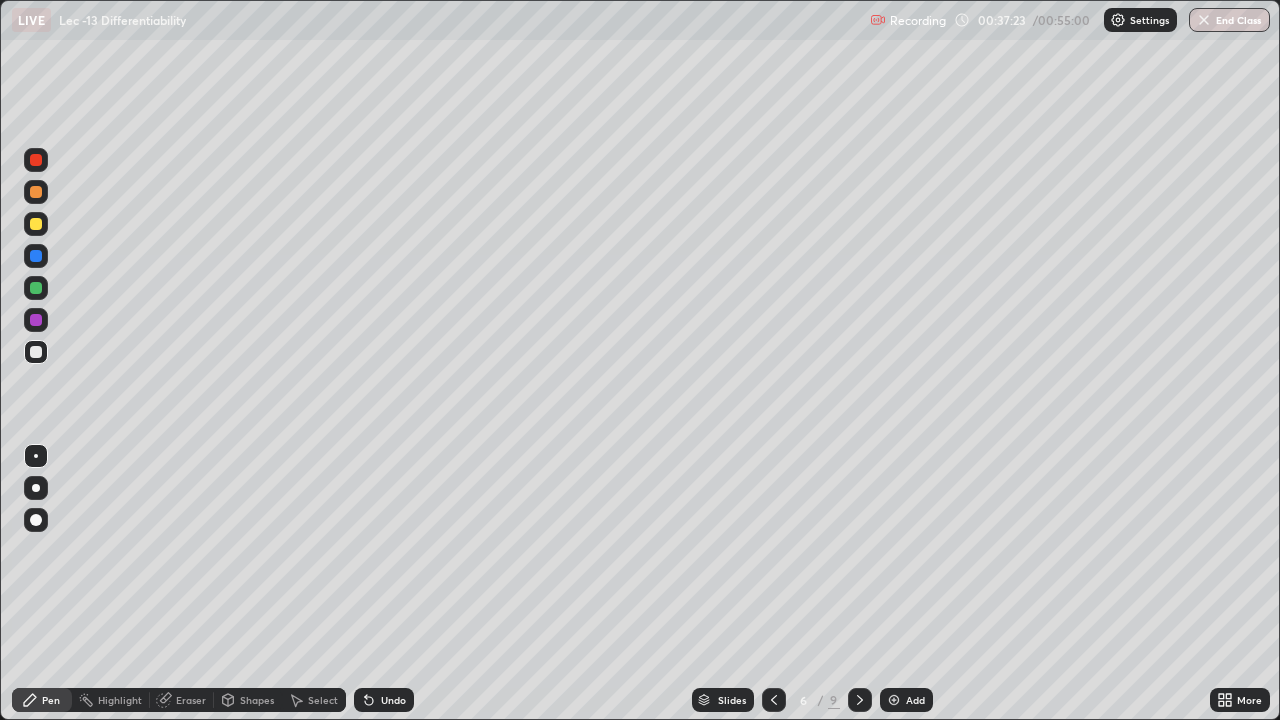 click 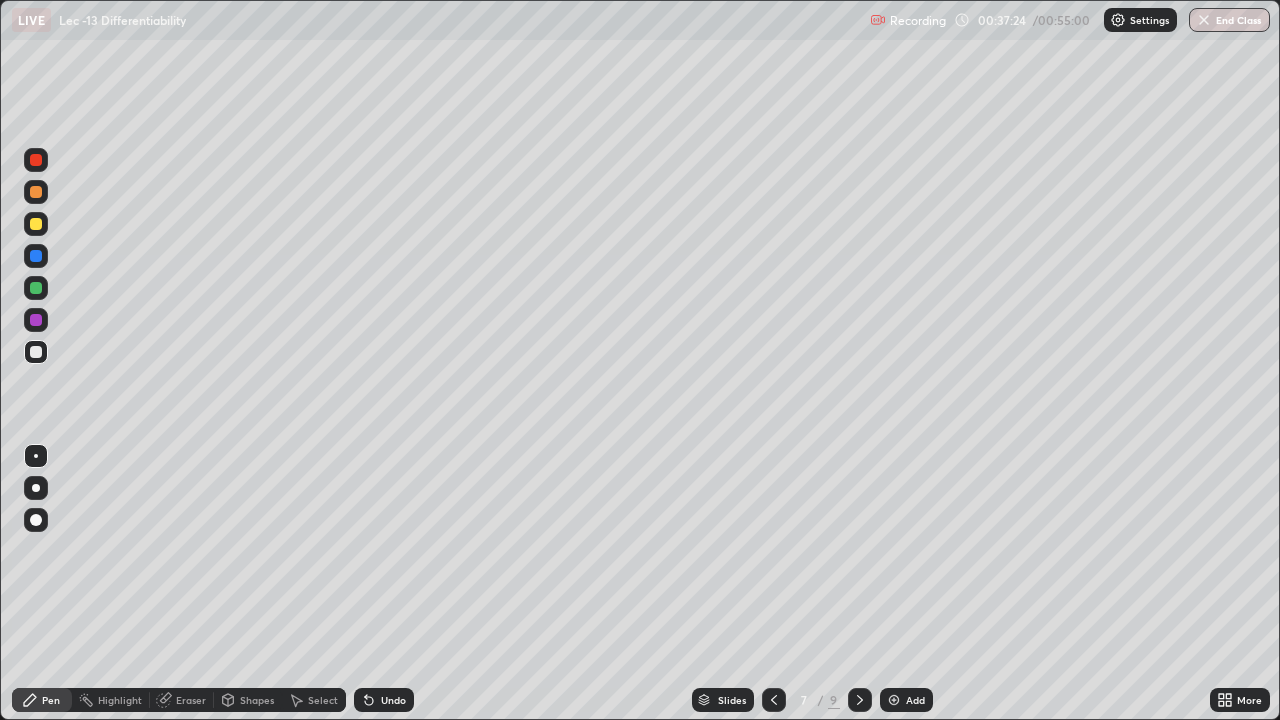 click 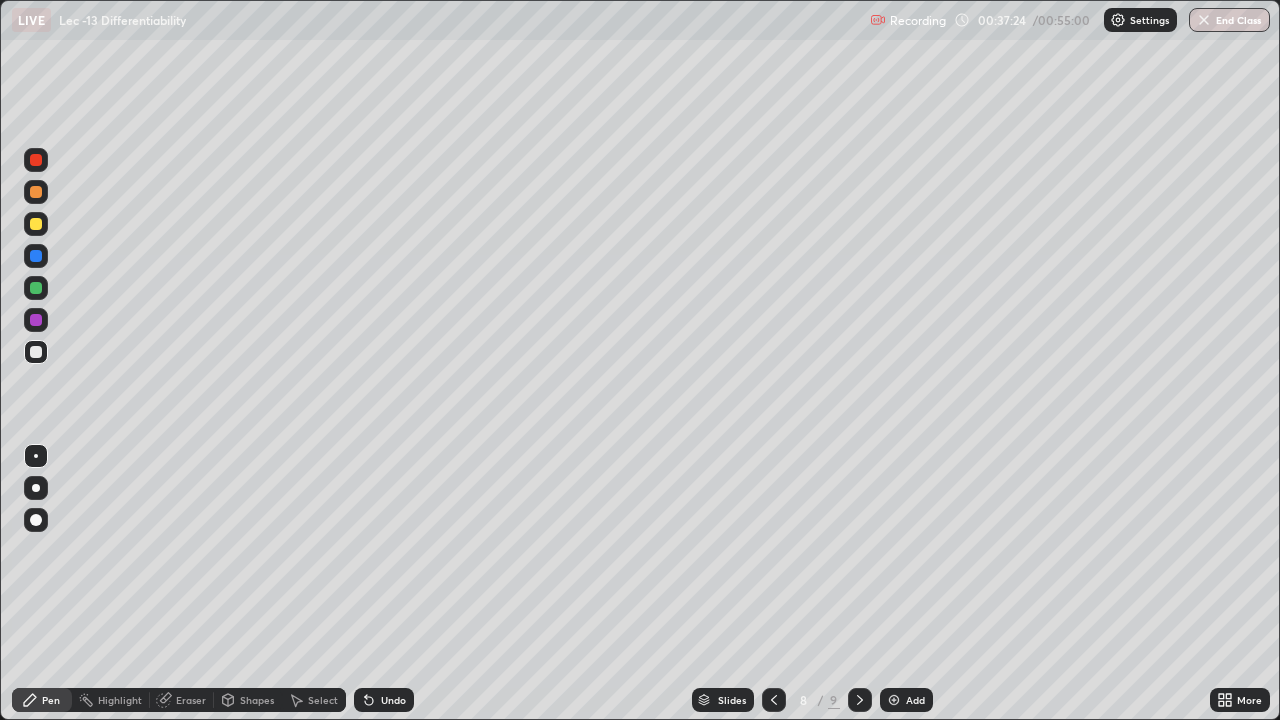 click 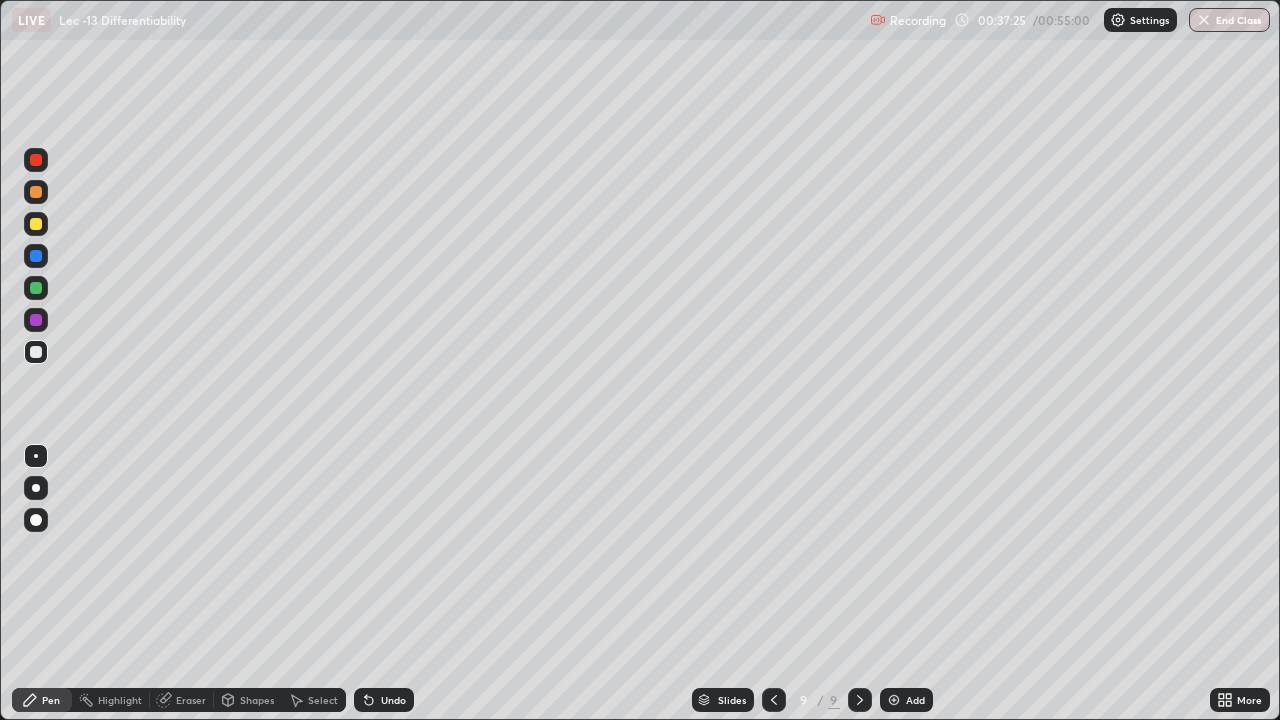click at bounding box center [774, 700] 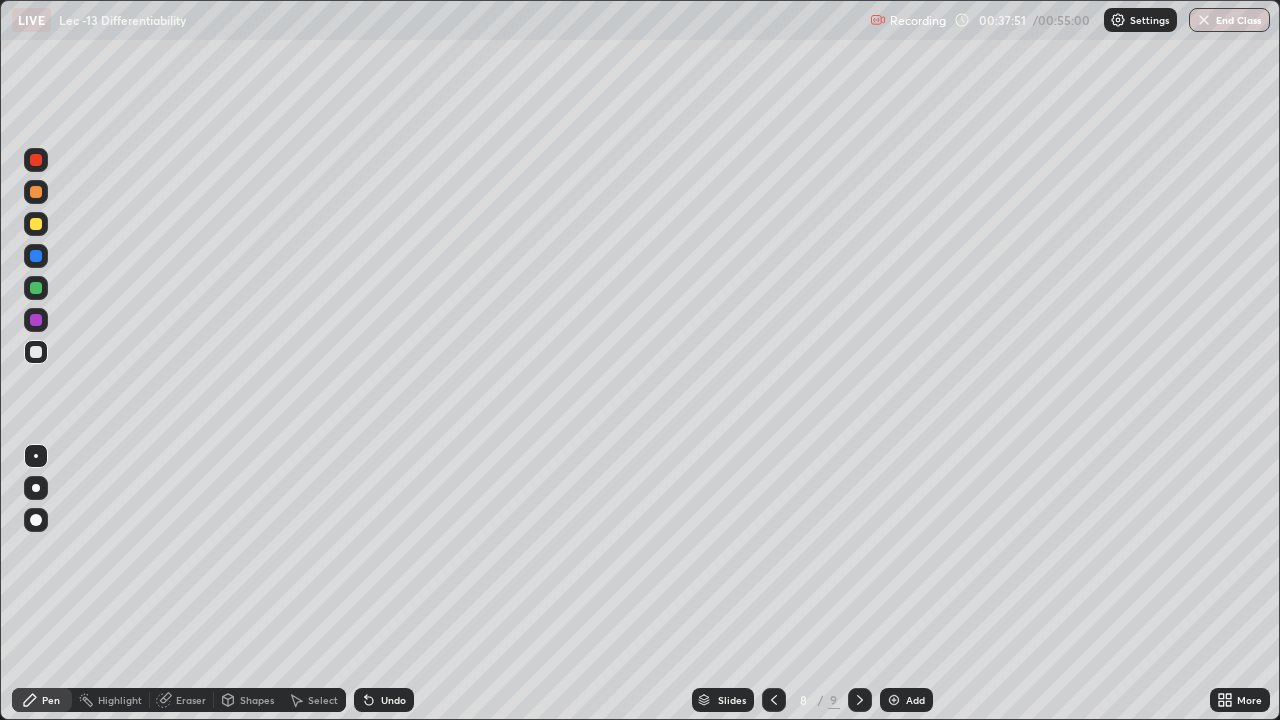 click on "Undo" at bounding box center (393, 700) 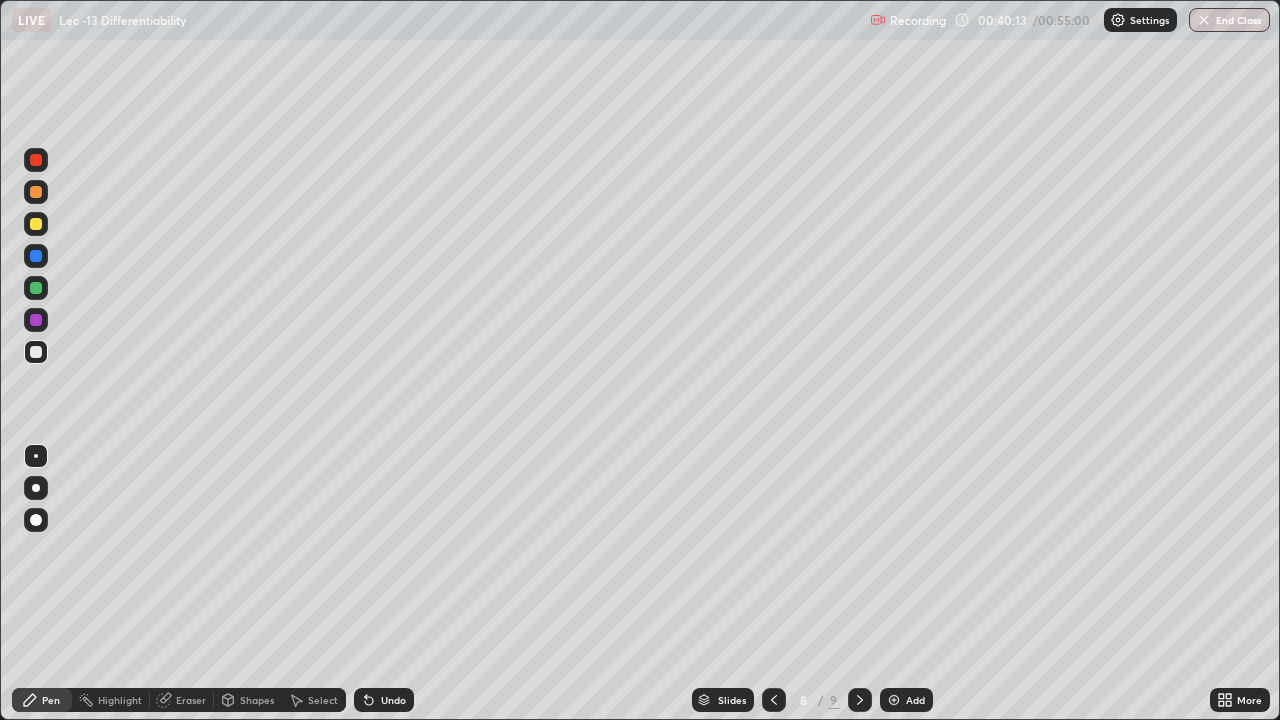 click at bounding box center (894, 700) 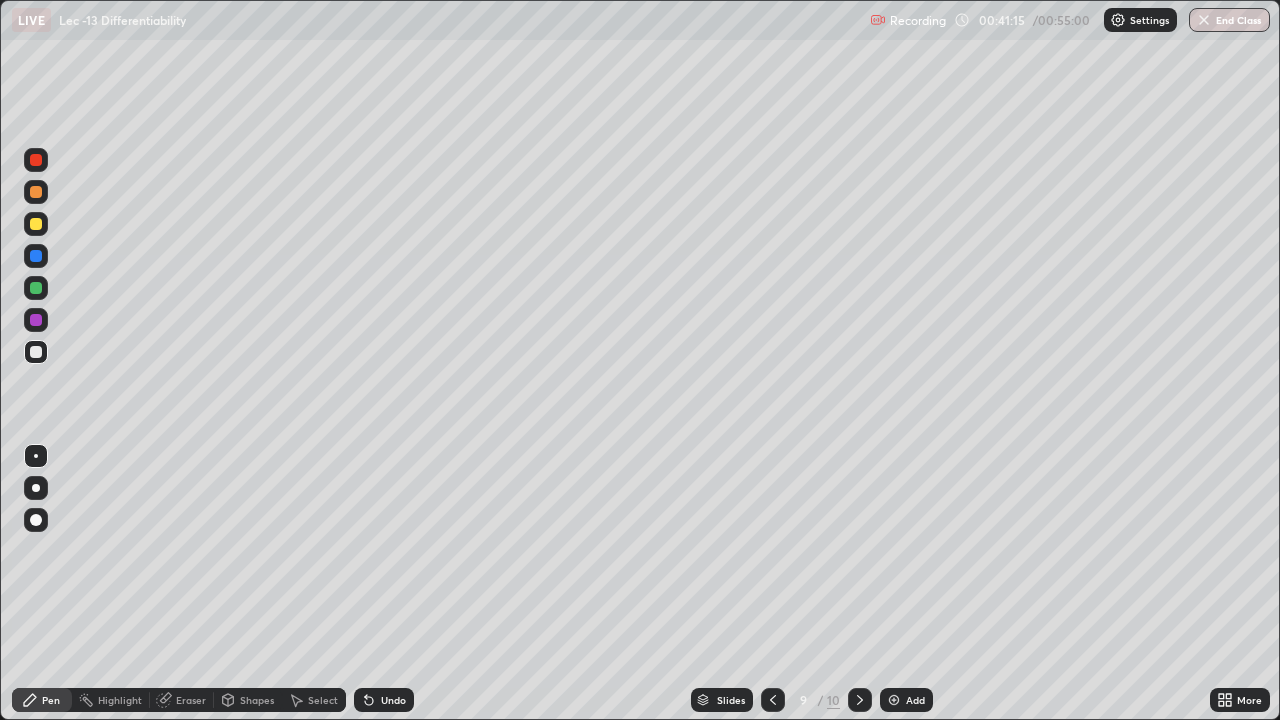 click on "Undo" at bounding box center (393, 700) 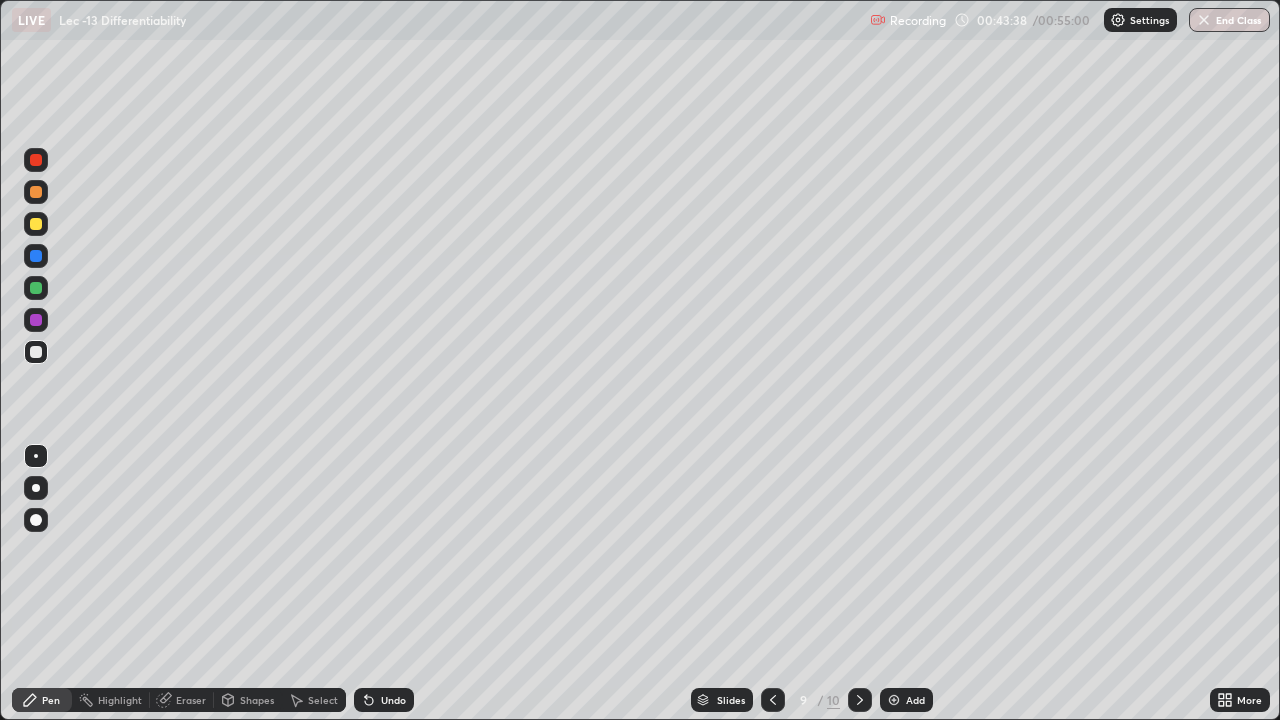 click at bounding box center [894, 700] 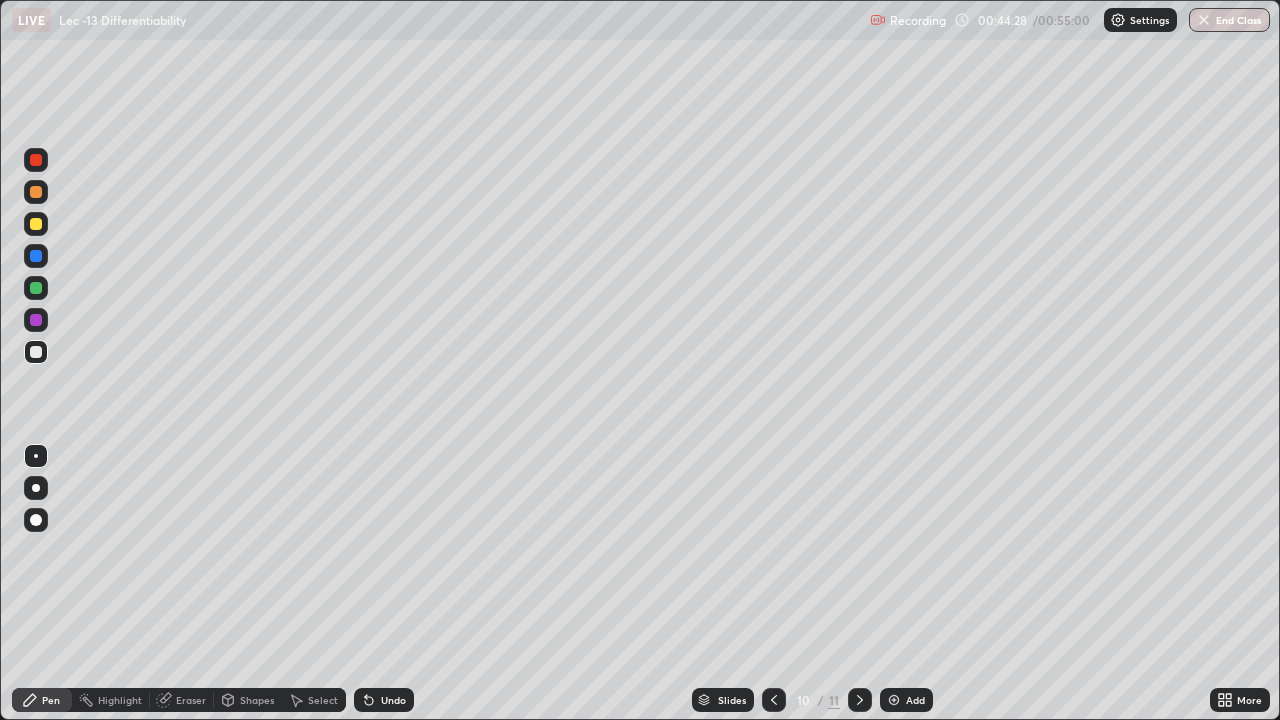 click 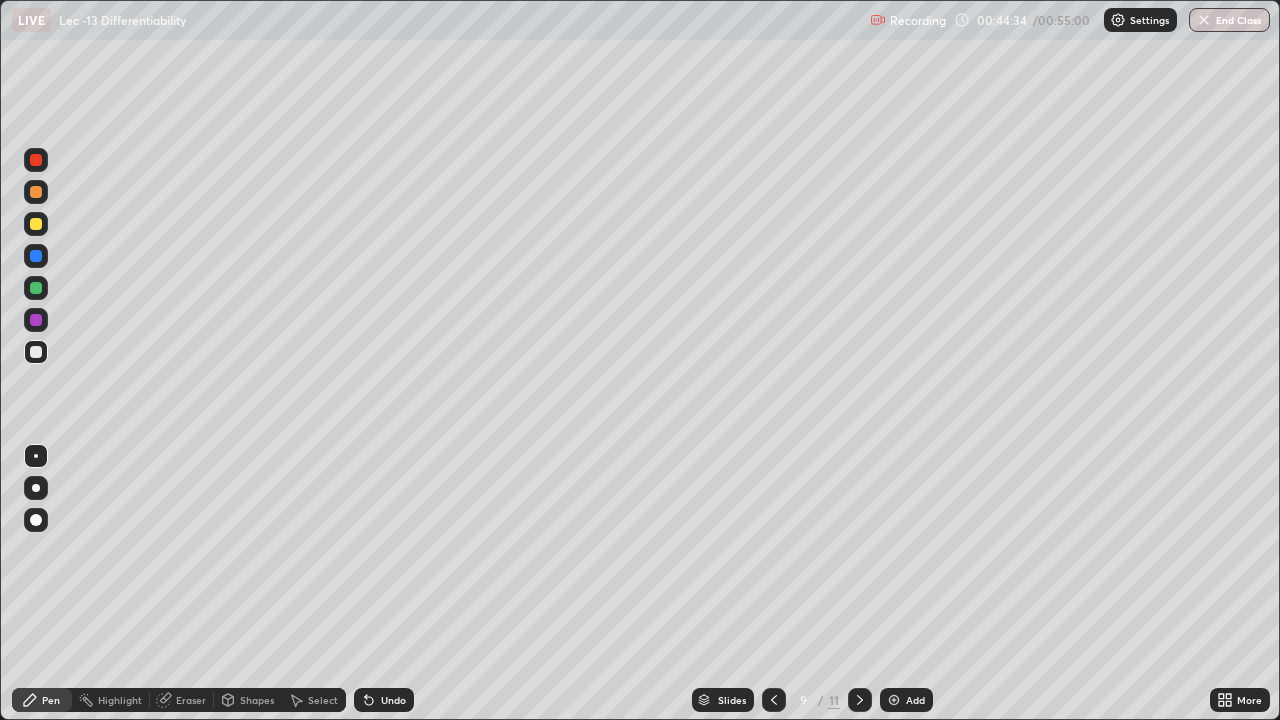 click 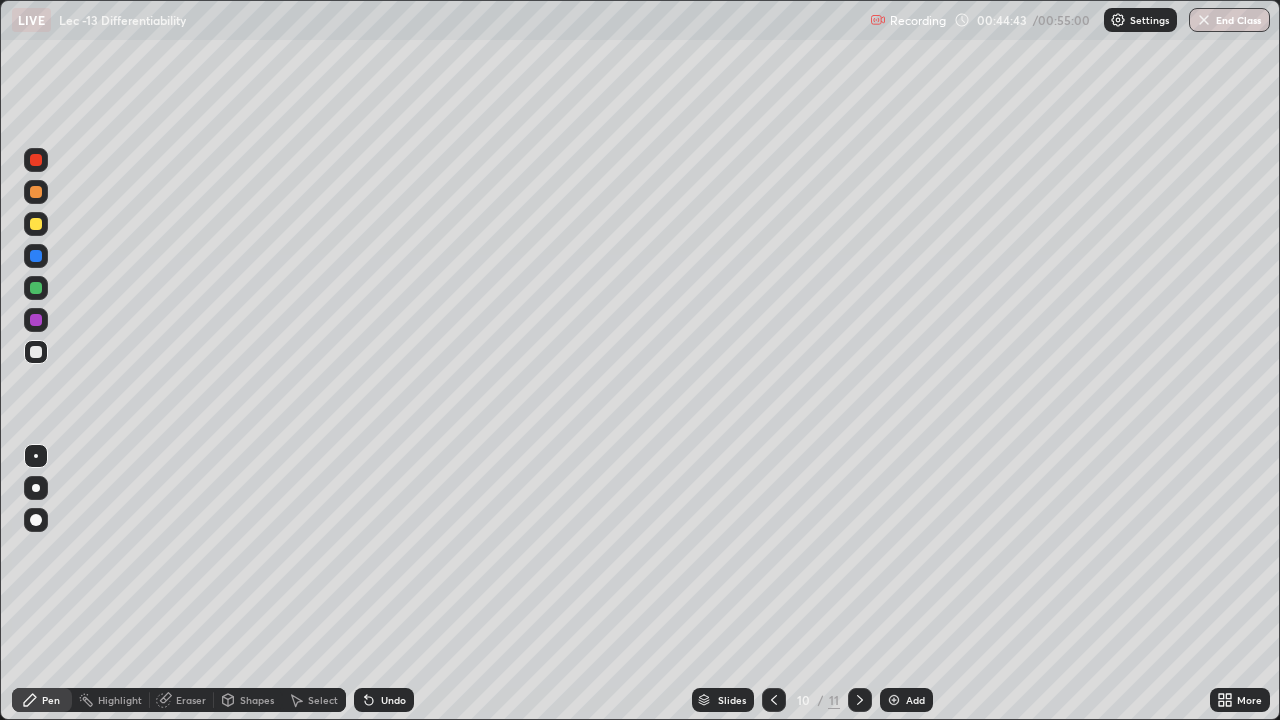 click 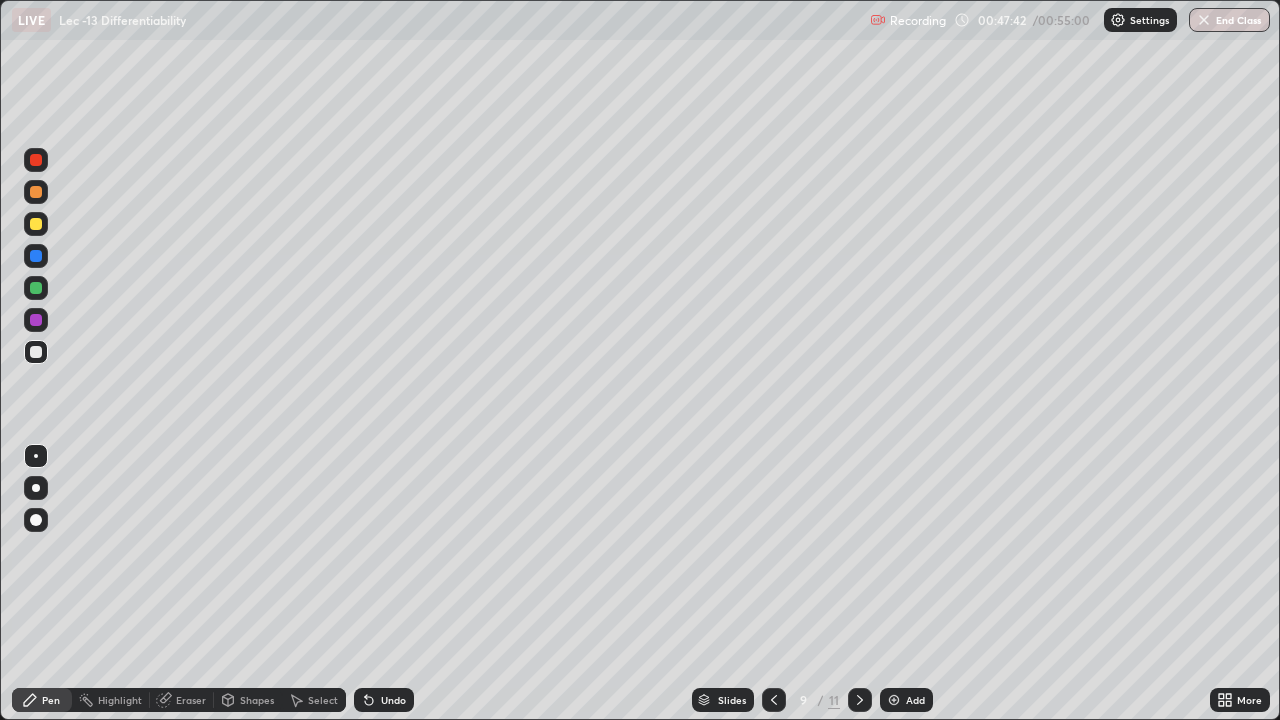 click on "End Class" at bounding box center [1229, 20] 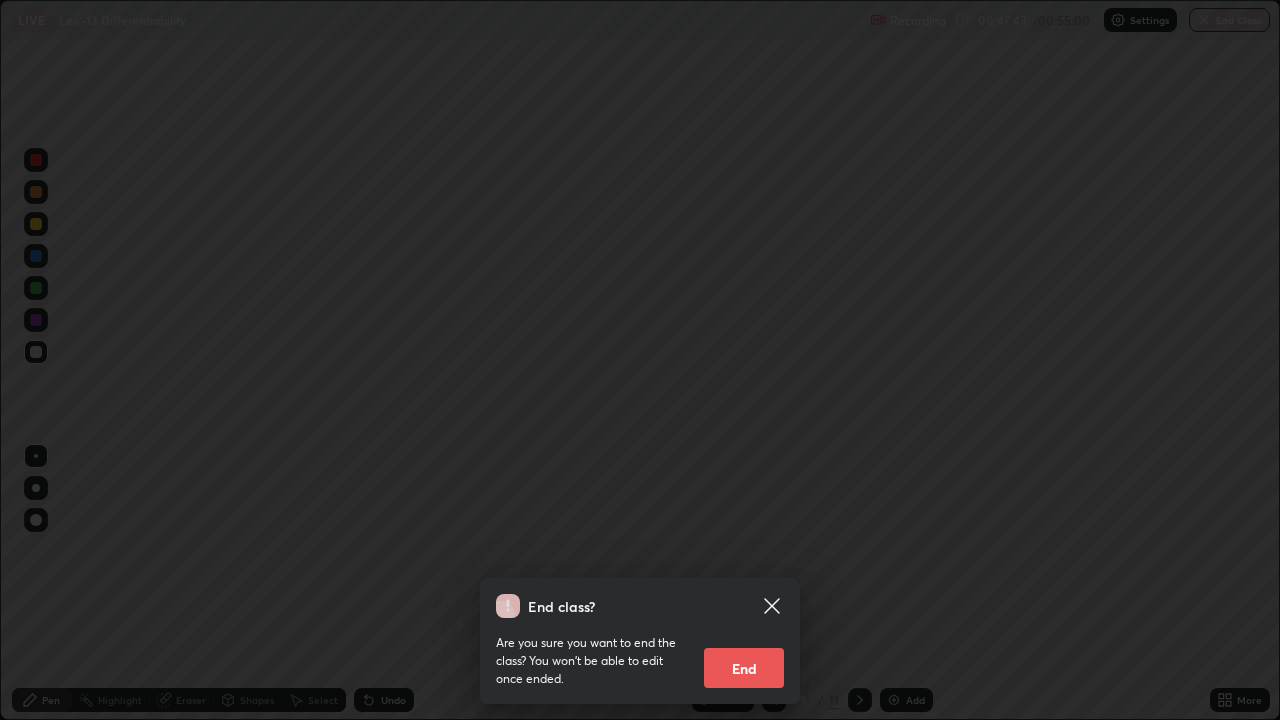 click on "End" at bounding box center [744, 668] 